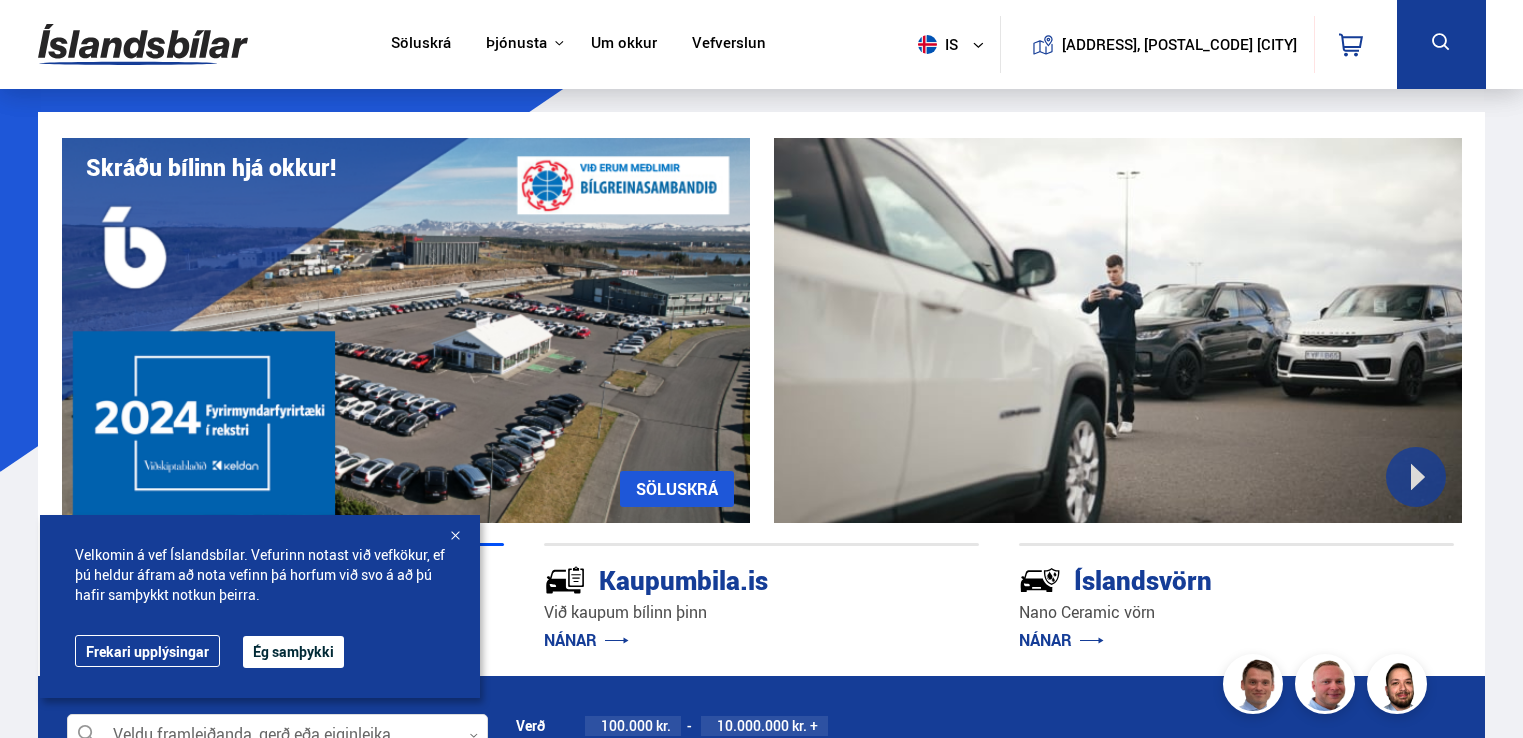 scroll, scrollTop: 0, scrollLeft: 0, axis: both 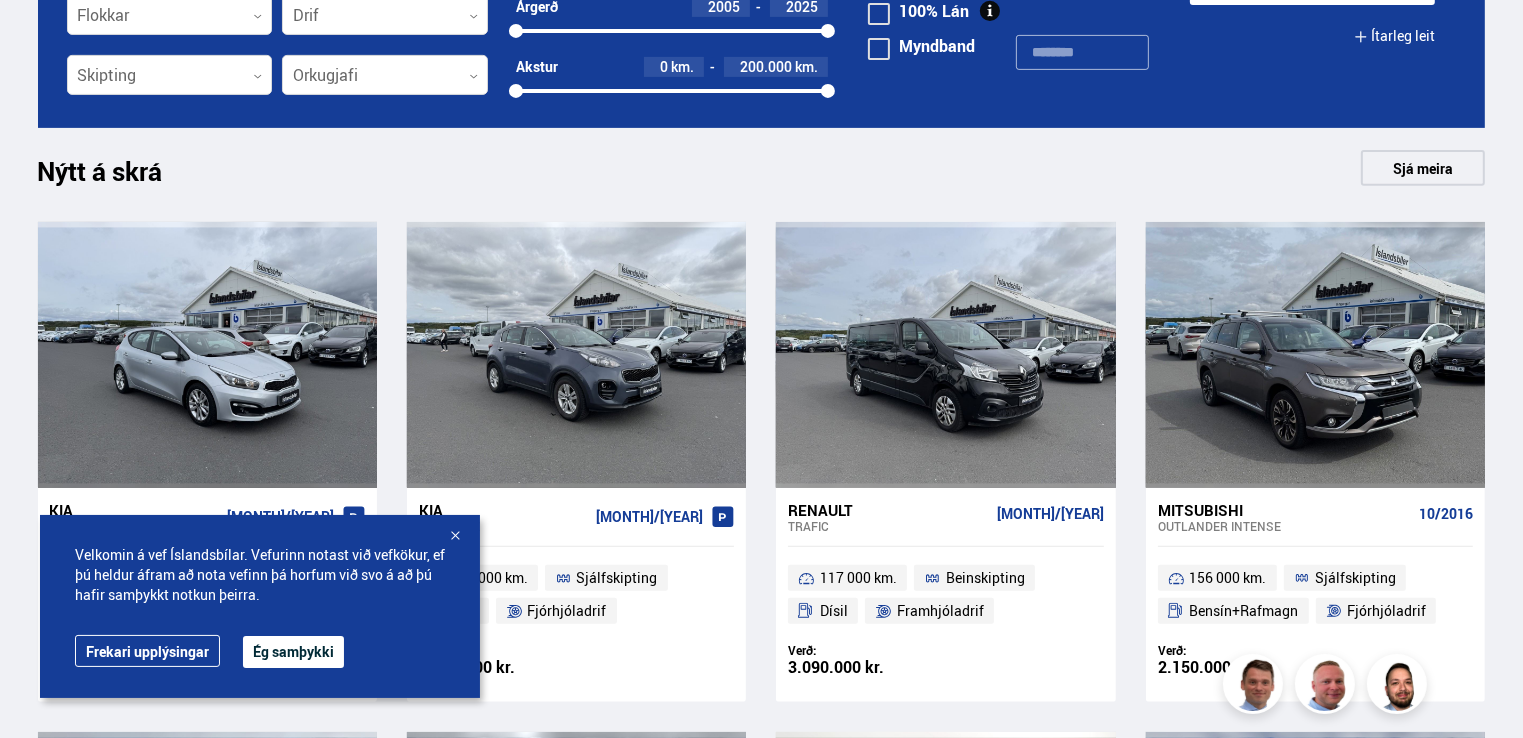 click at bounding box center [455, 537] 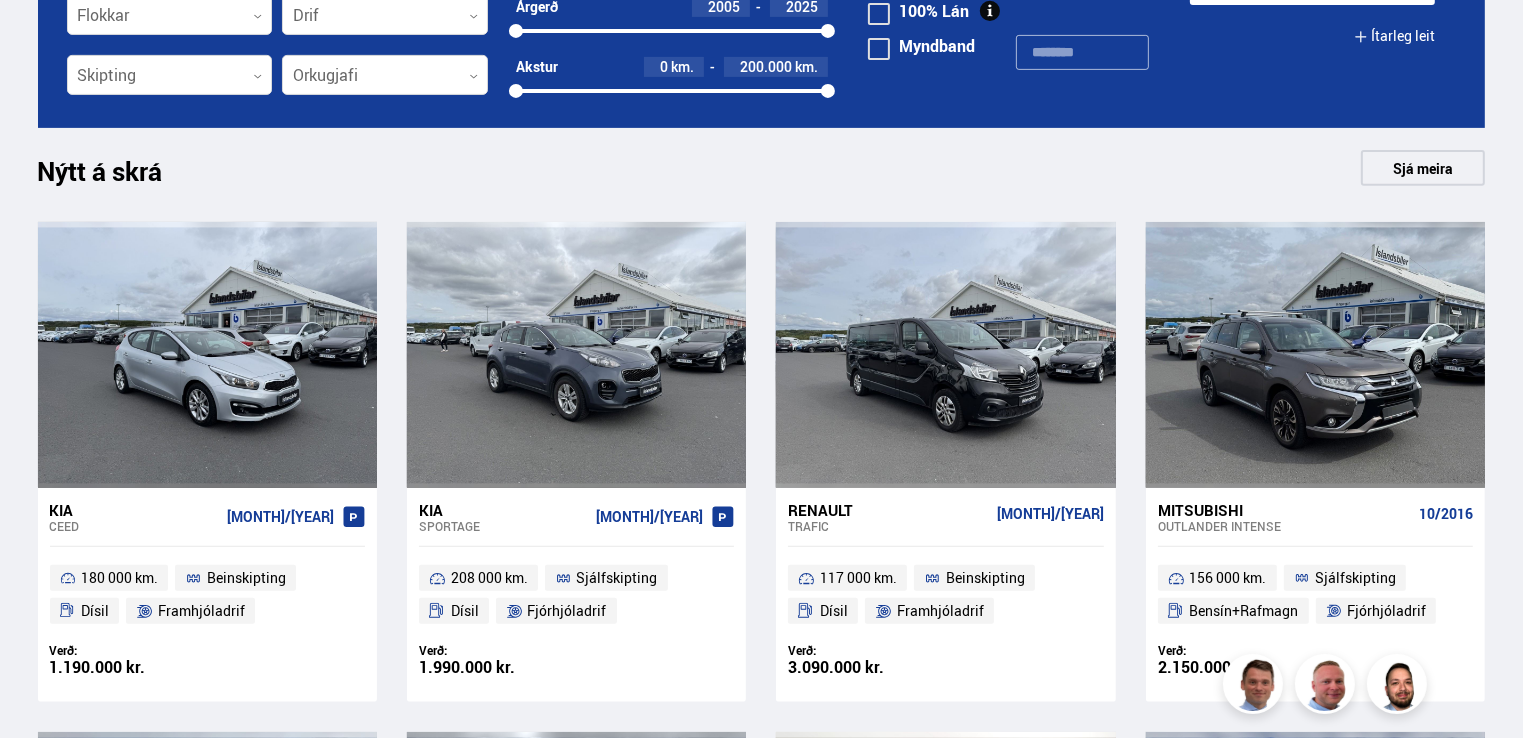 click on "Nýtt á skrá
Sjá meira" at bounding box center [762, 174] 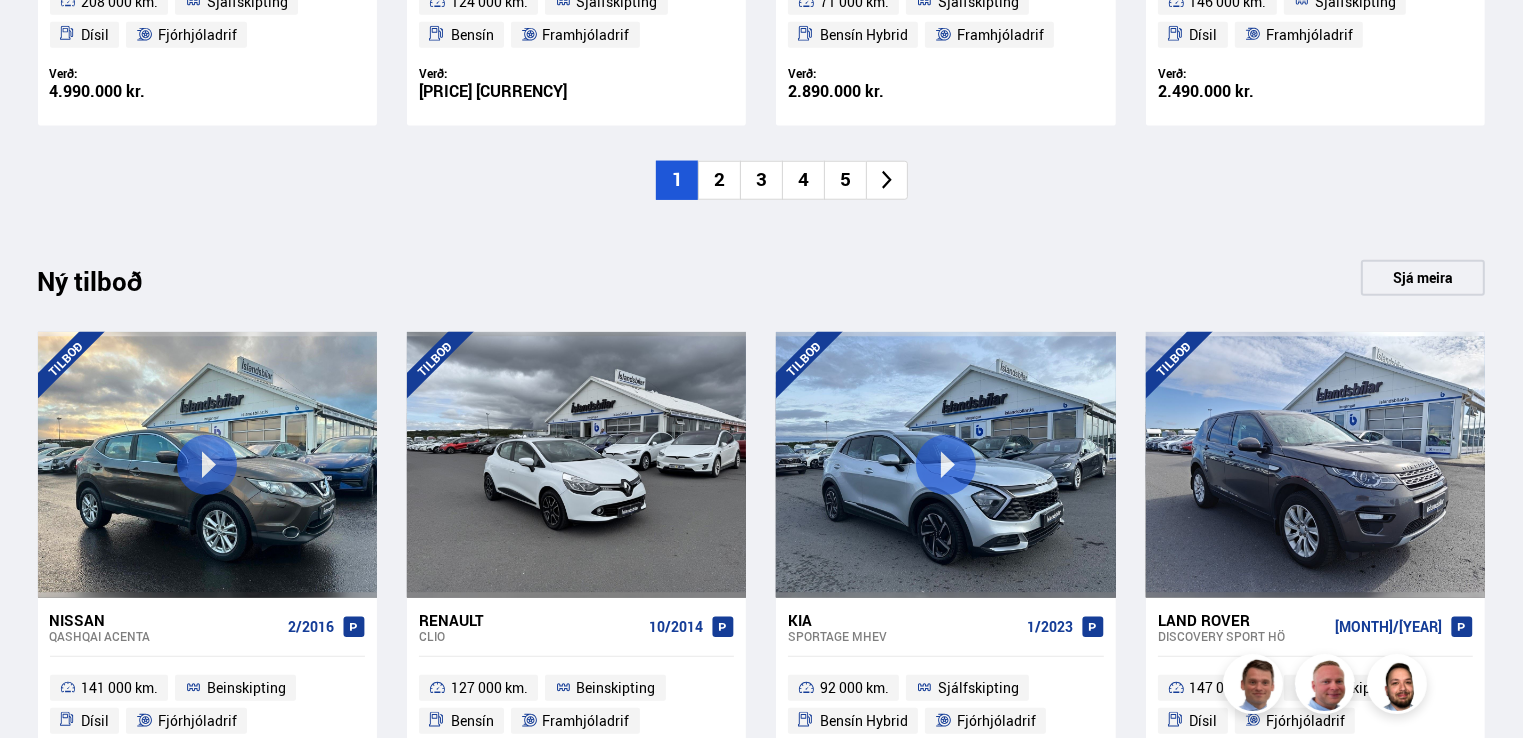 scroll, scrollTop: 1659, scrollLeft: 0, axis: vertical 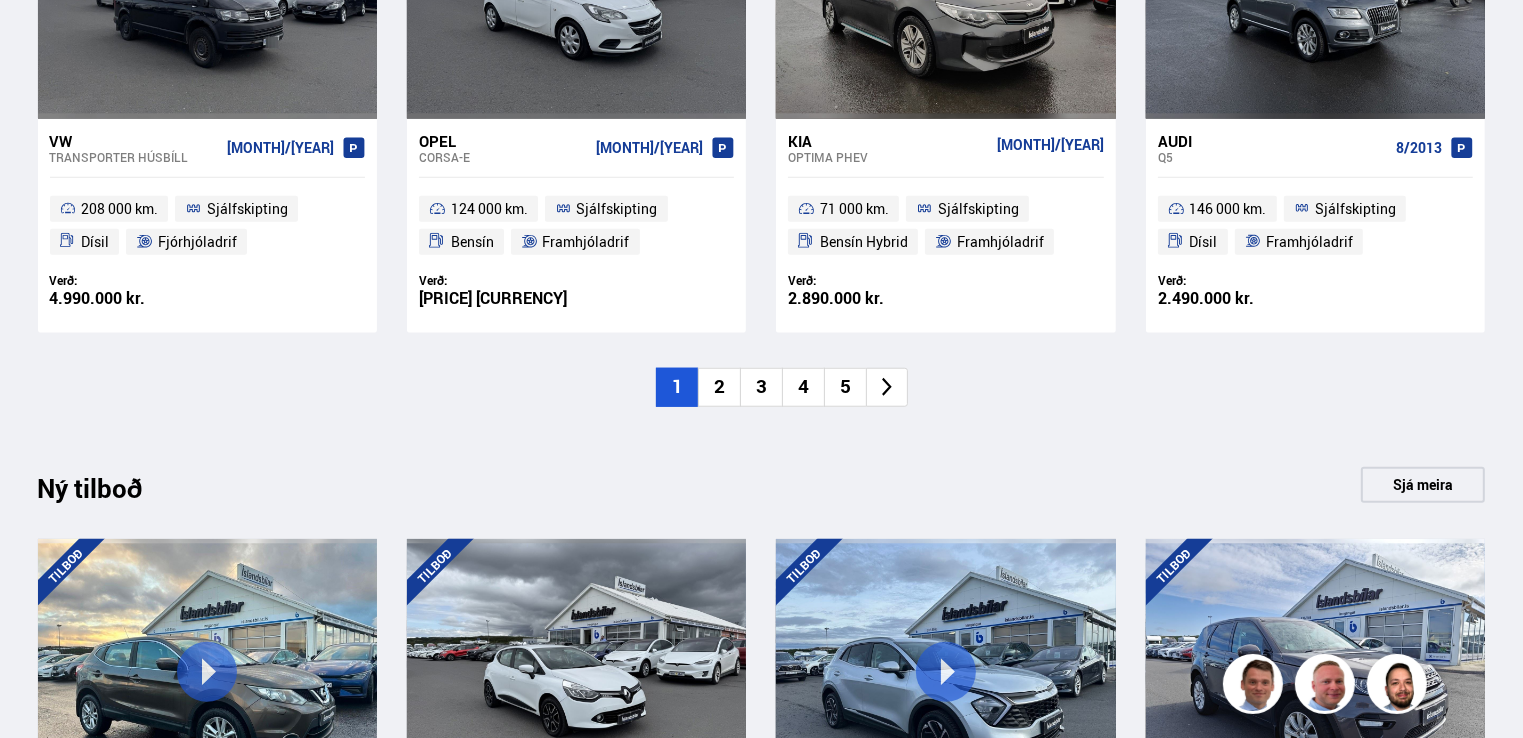 click on "2" at bounding box center (719, 387) 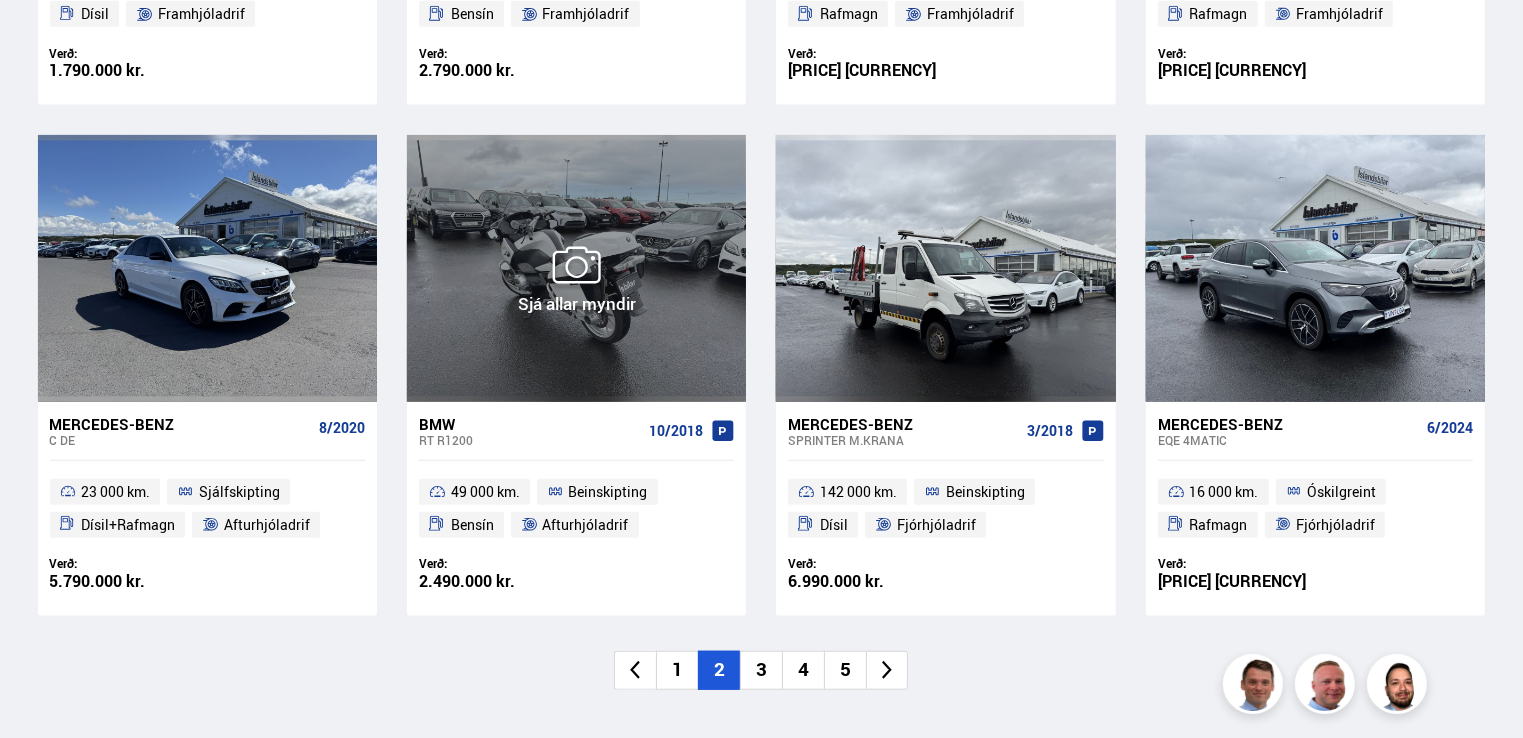 scroll, scrollTop: 1379, scrollLeft: 0, axis: vertical 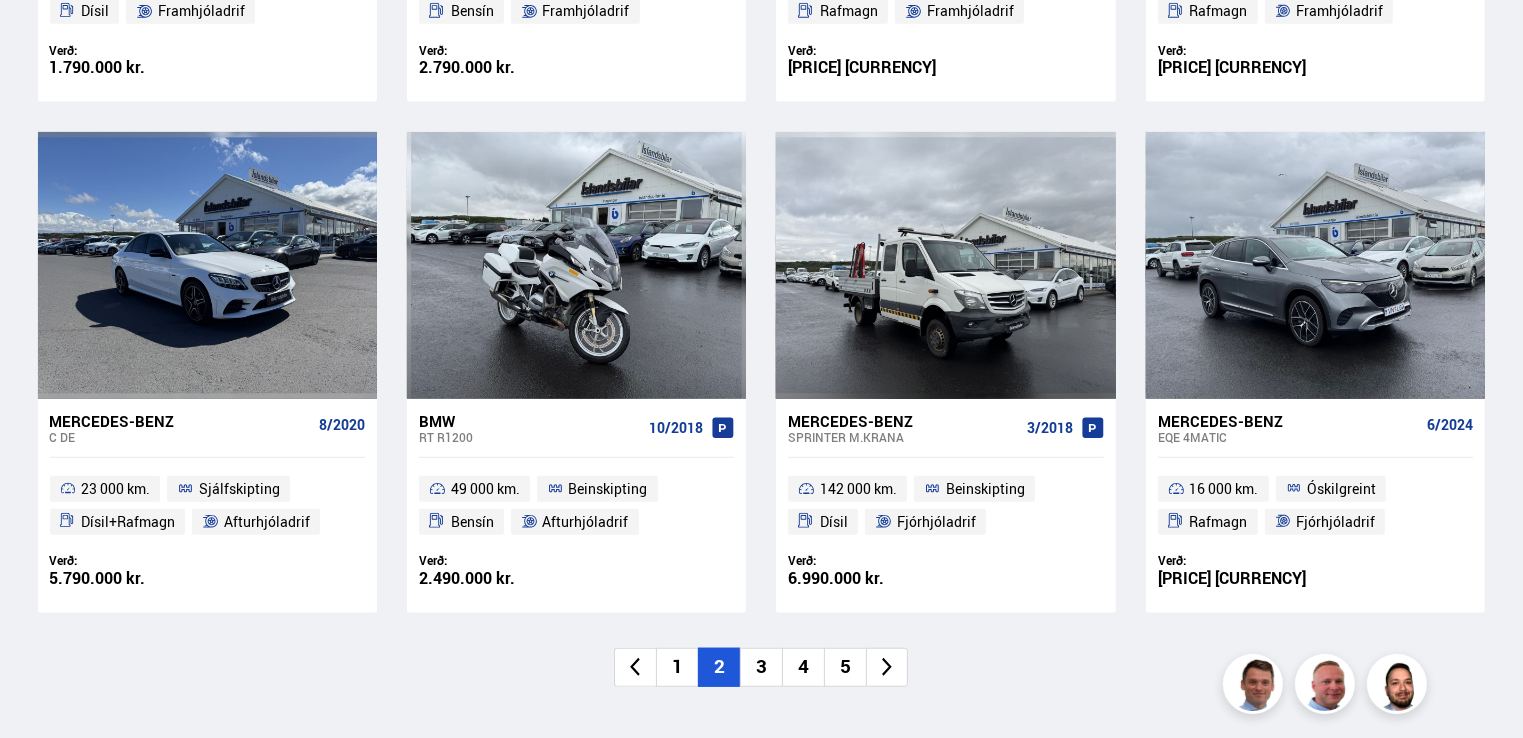 click on "3" at bounding box center [761, 667] 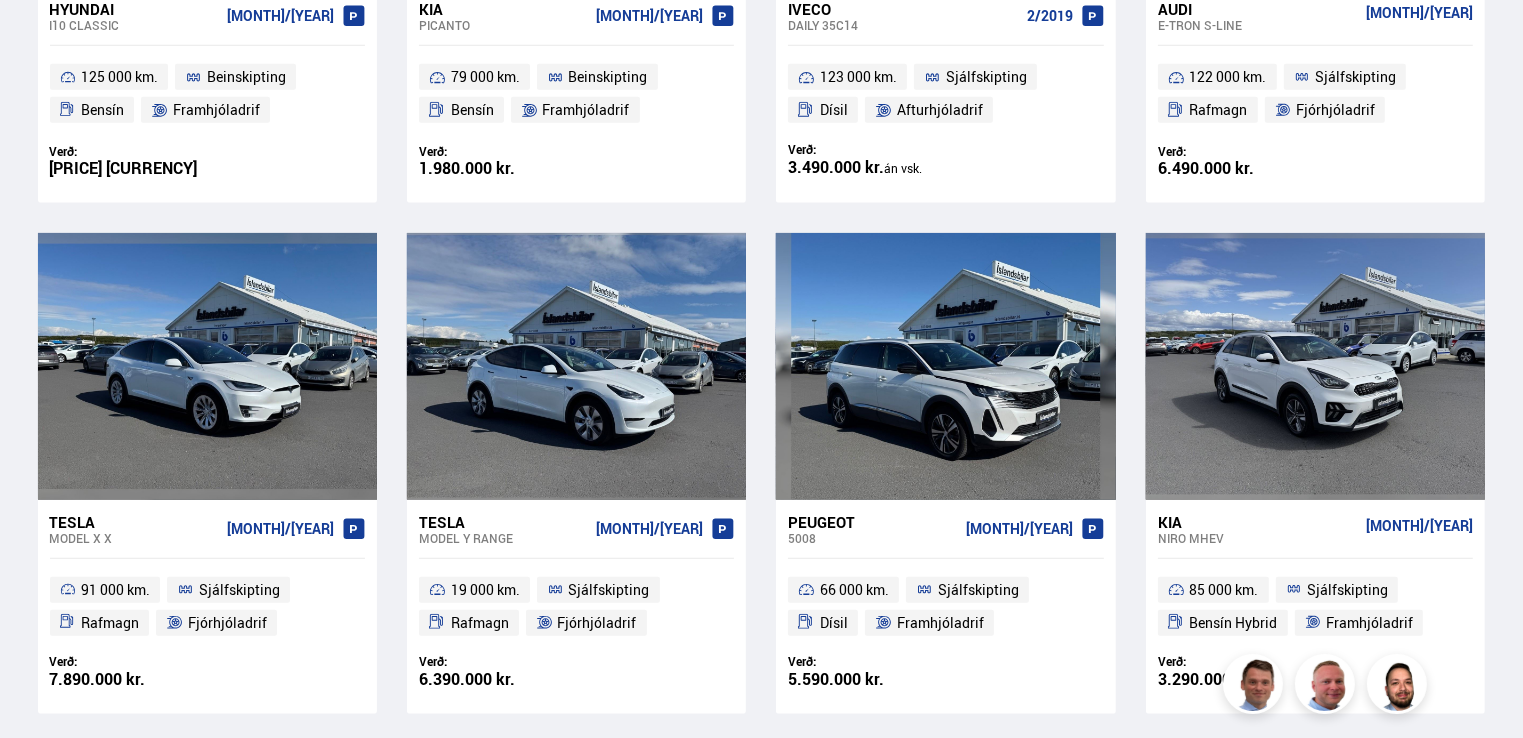 scroll, scrollTop: 1299, scrollLeft: 0, axis: vertical 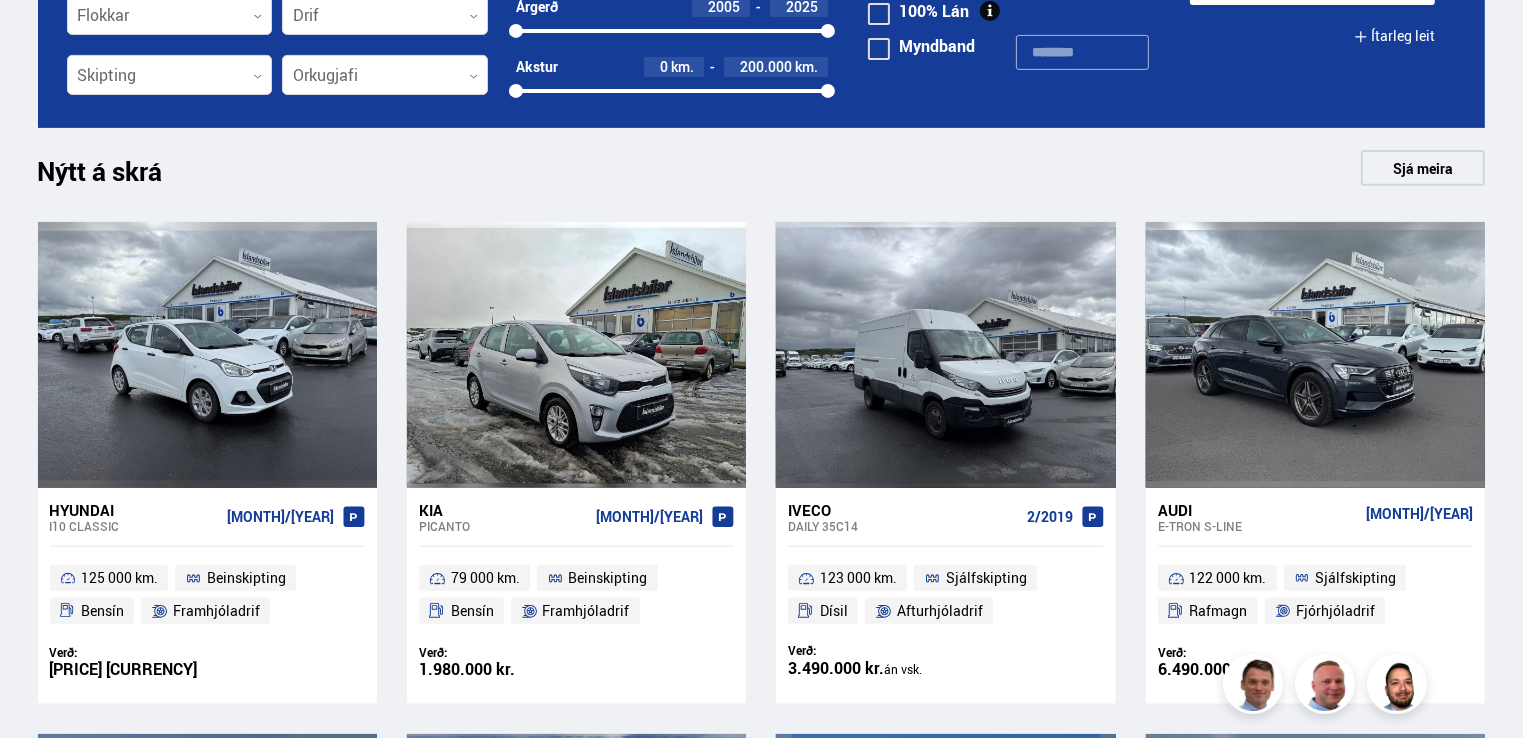 click on "Söluskrá
Þjónusta
Íslandsbílar
Kaupumbila.is
Íslandsvörn
Leiðbeiningar
Um okkur
Vefverslun
is      is
en
pl
Klettháls, 110 Reykjavík
0
Söluskrá
Þjónusta
Íslandsbílar
Kaupumbila.is
Íslandsvörn
Leiðbeiningar
Um okkur
Vefverslun
Klettháls, 110 Reykjavík    is      is
en
pl
Veldu framleiðanda, gerð eða eiginleika 0   Flokkar 0   Drif 0   Skipting 0   Orkugjafi 0   Verð   100.000   kr.   10.000.000   kr.
+
100000 10000000   Árgerð   2005     2025       2005 2025   Akstur   0   km.   200.000   km.     0 200000
Á staðnum
Tilboð
Myndband" at bounding box center (761, 1231) 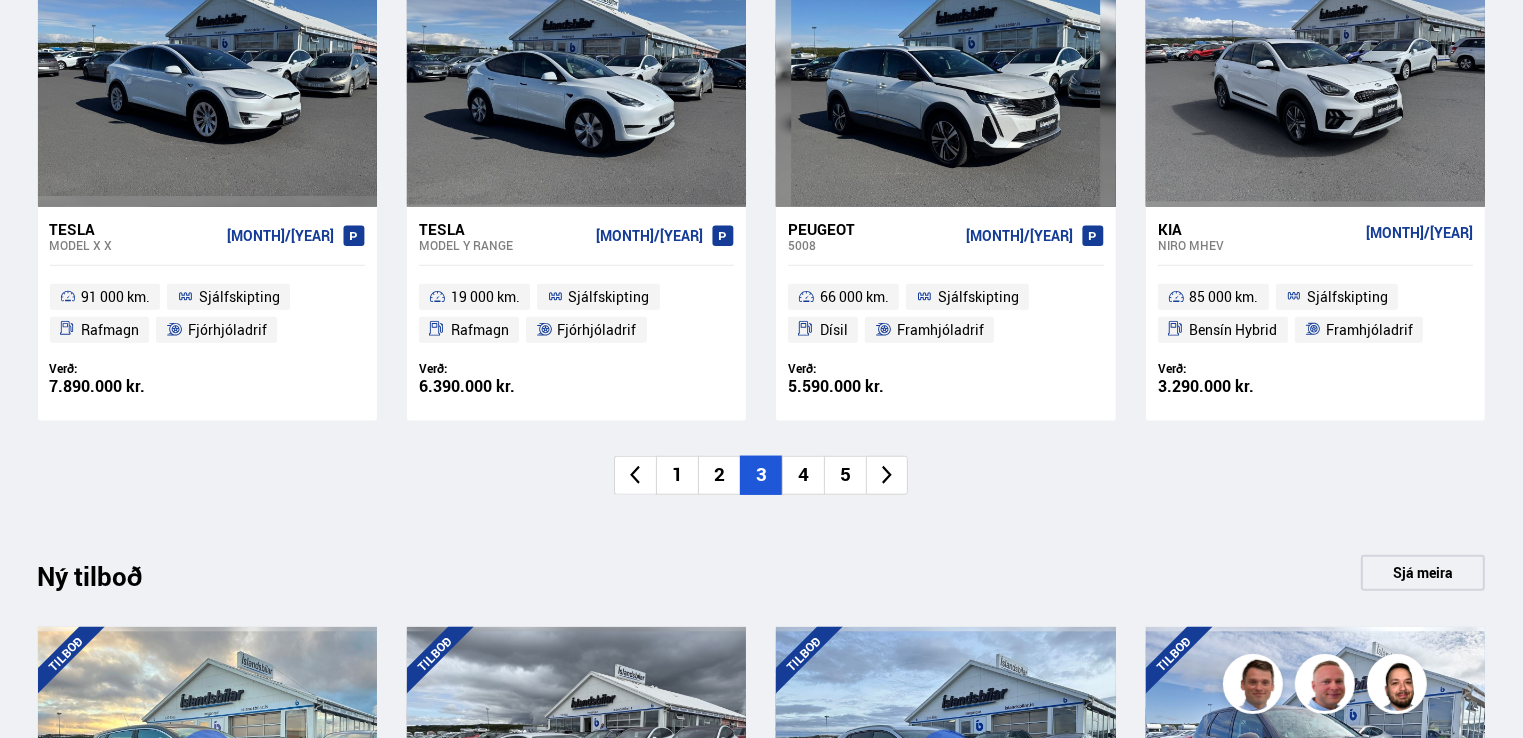scroll, scrollTop: 1556, scrollLeft: 0, axis: vertical 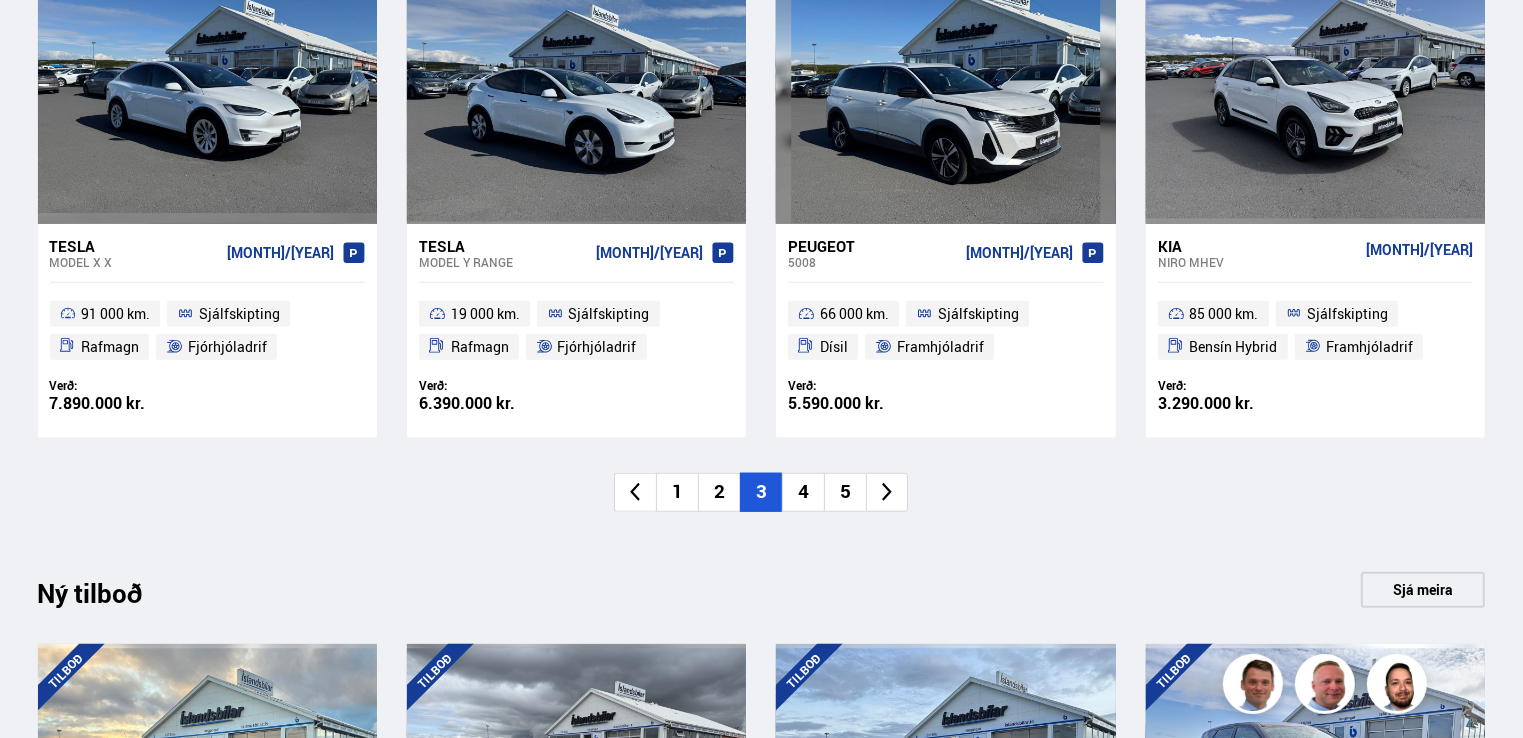 click on "4" at bounding box center [803, 492] 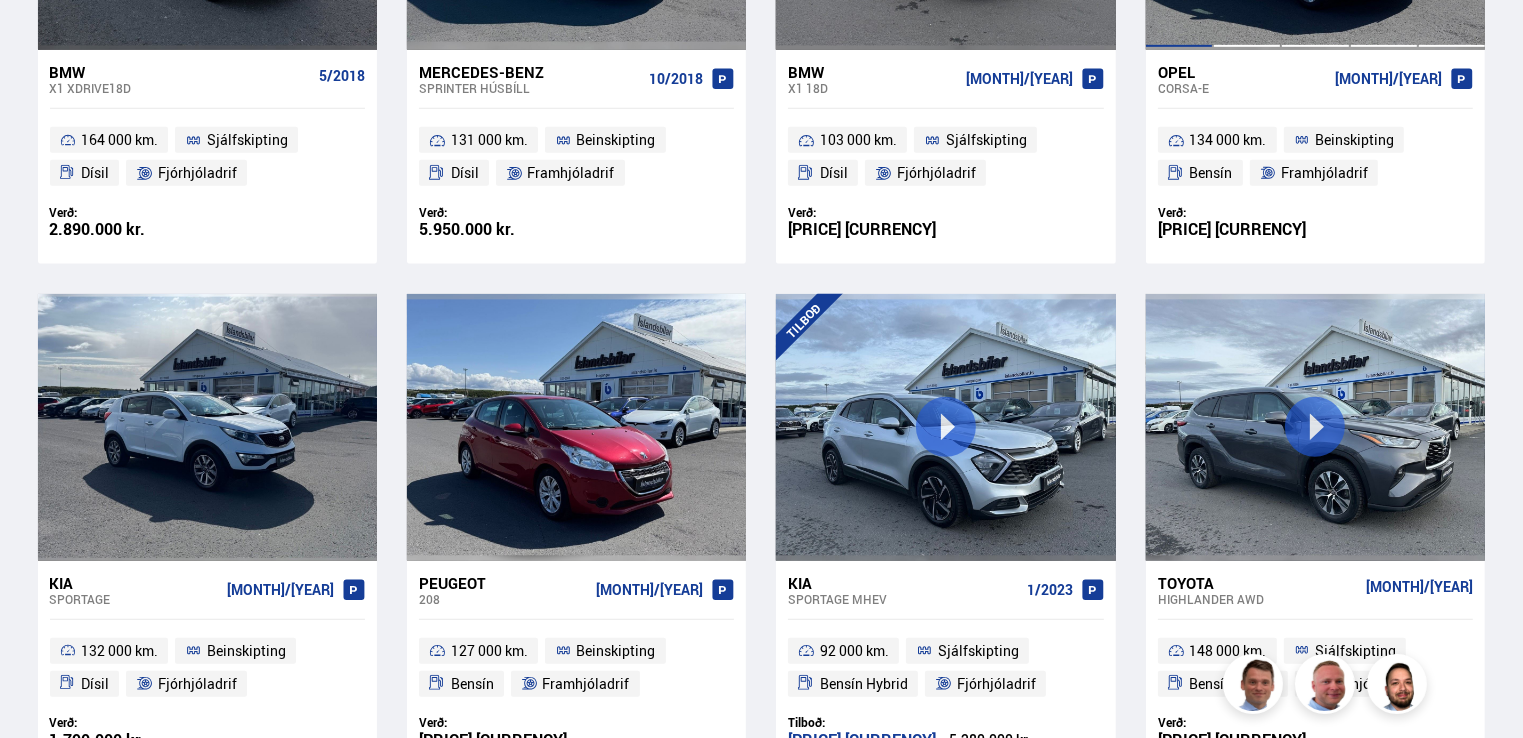 scroll, scrollTop: 1436, scrollLeft: 0, axis: vertical 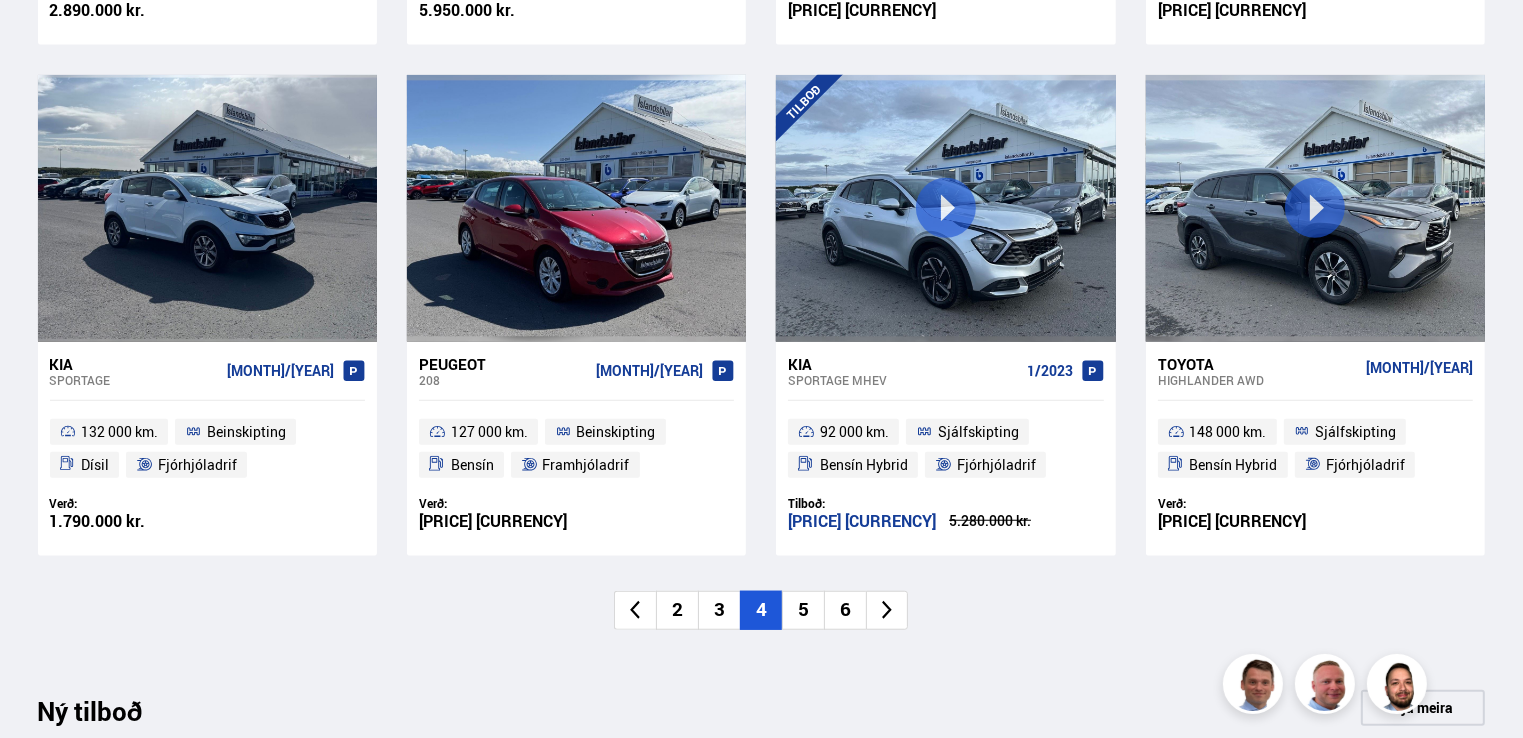 click on "5" at bounding box center (803, 610) 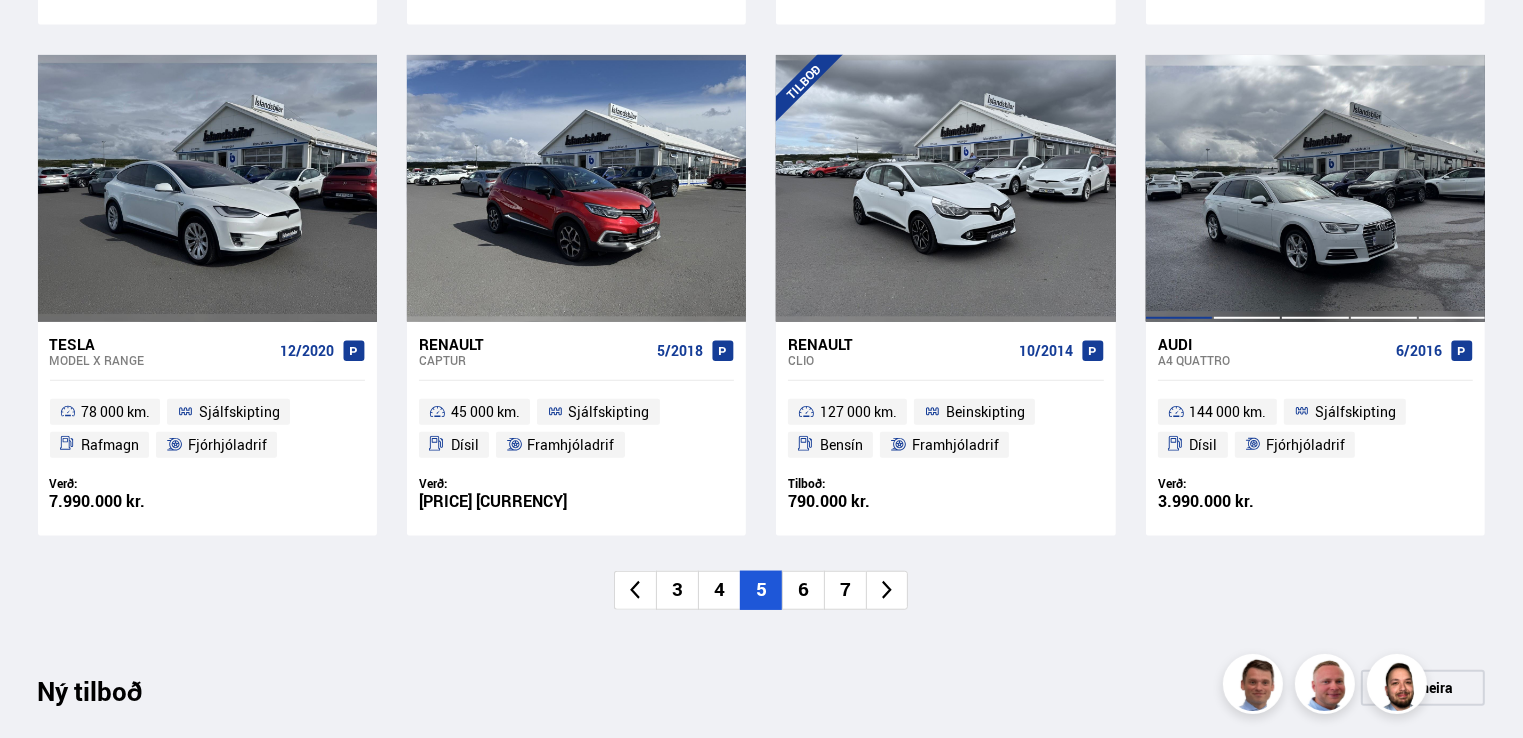 scroll, scrollTop: 1676, scrollLeft: 0, axis: vertical 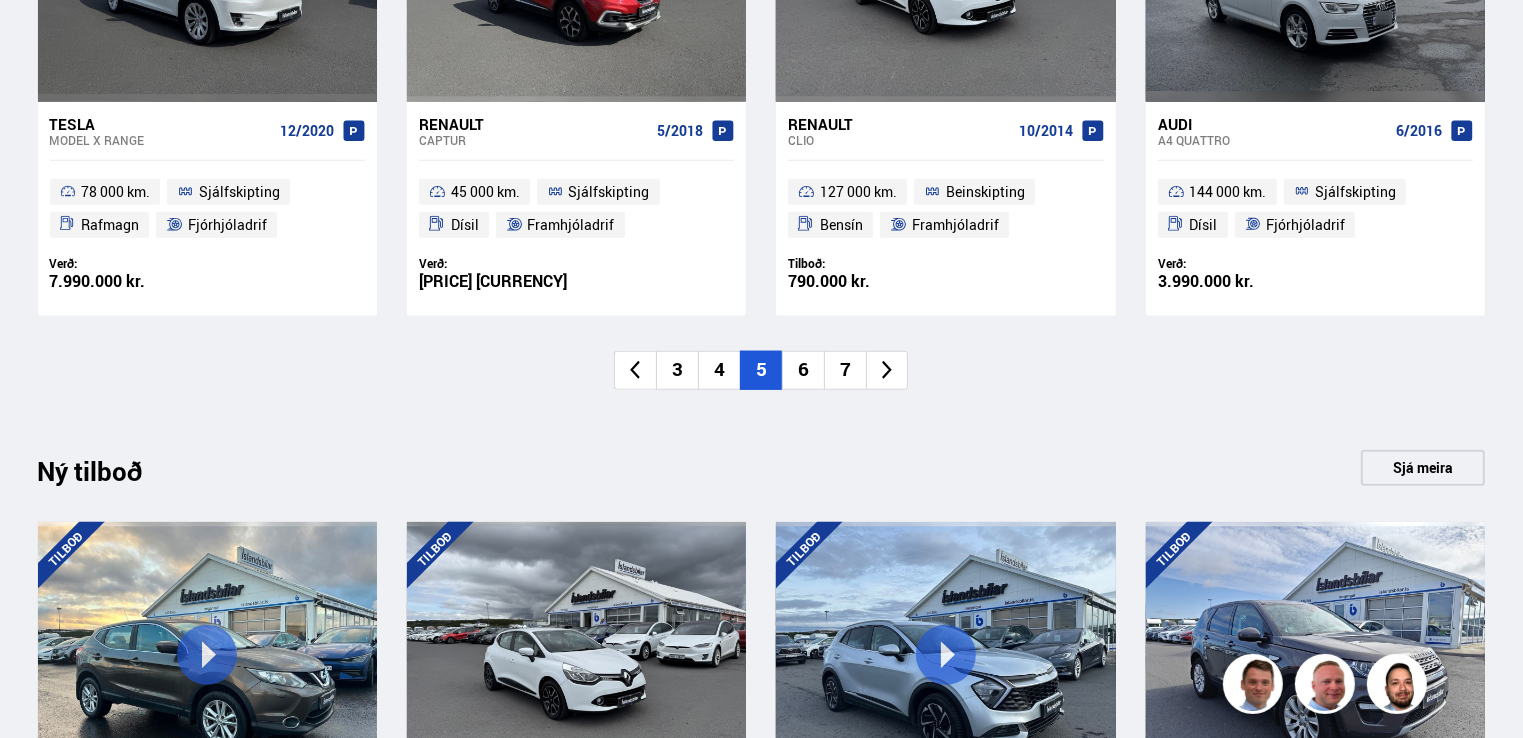 click on "6" at bounding box center (803, 370) 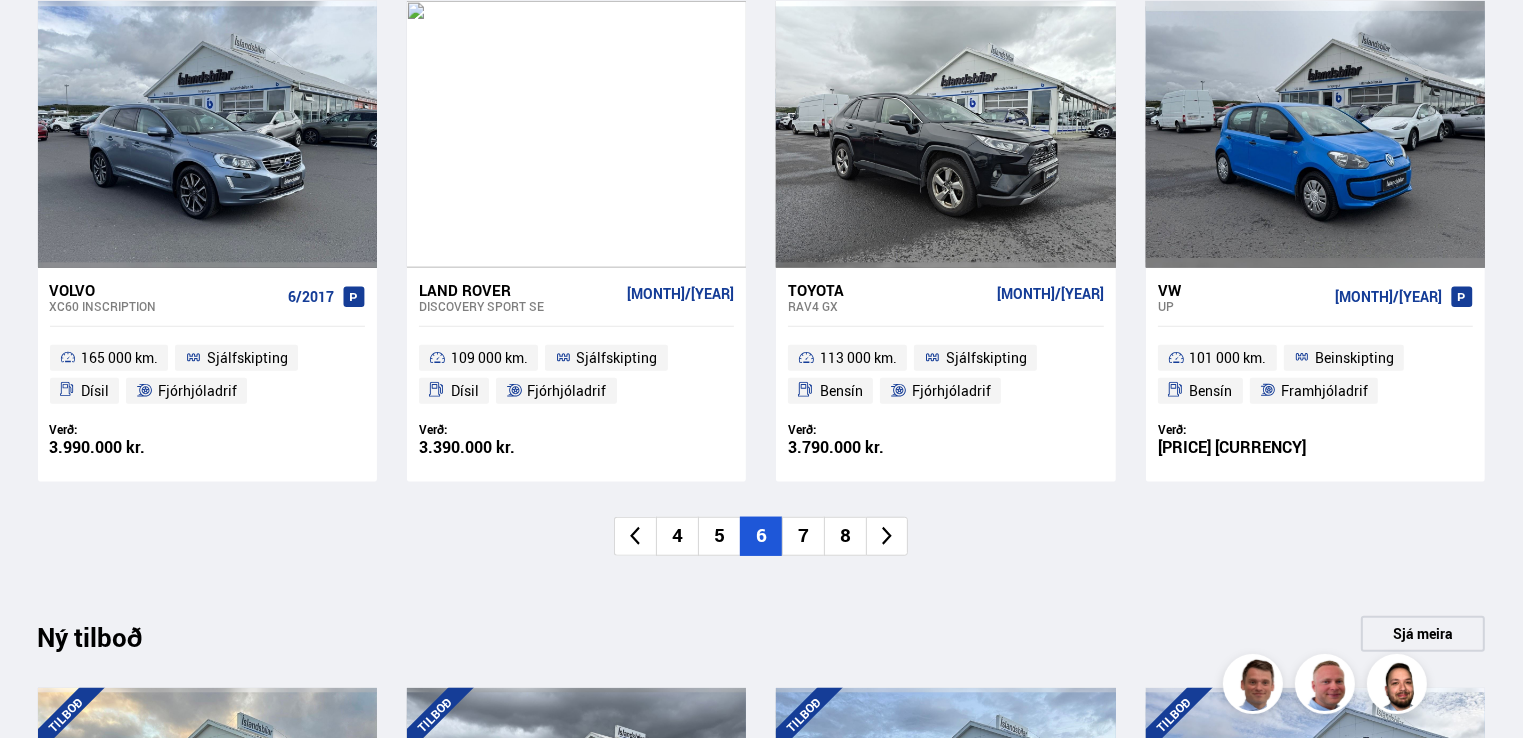 scroll, scrollTop: 1716, scrollLeft: 0, axis: vertical 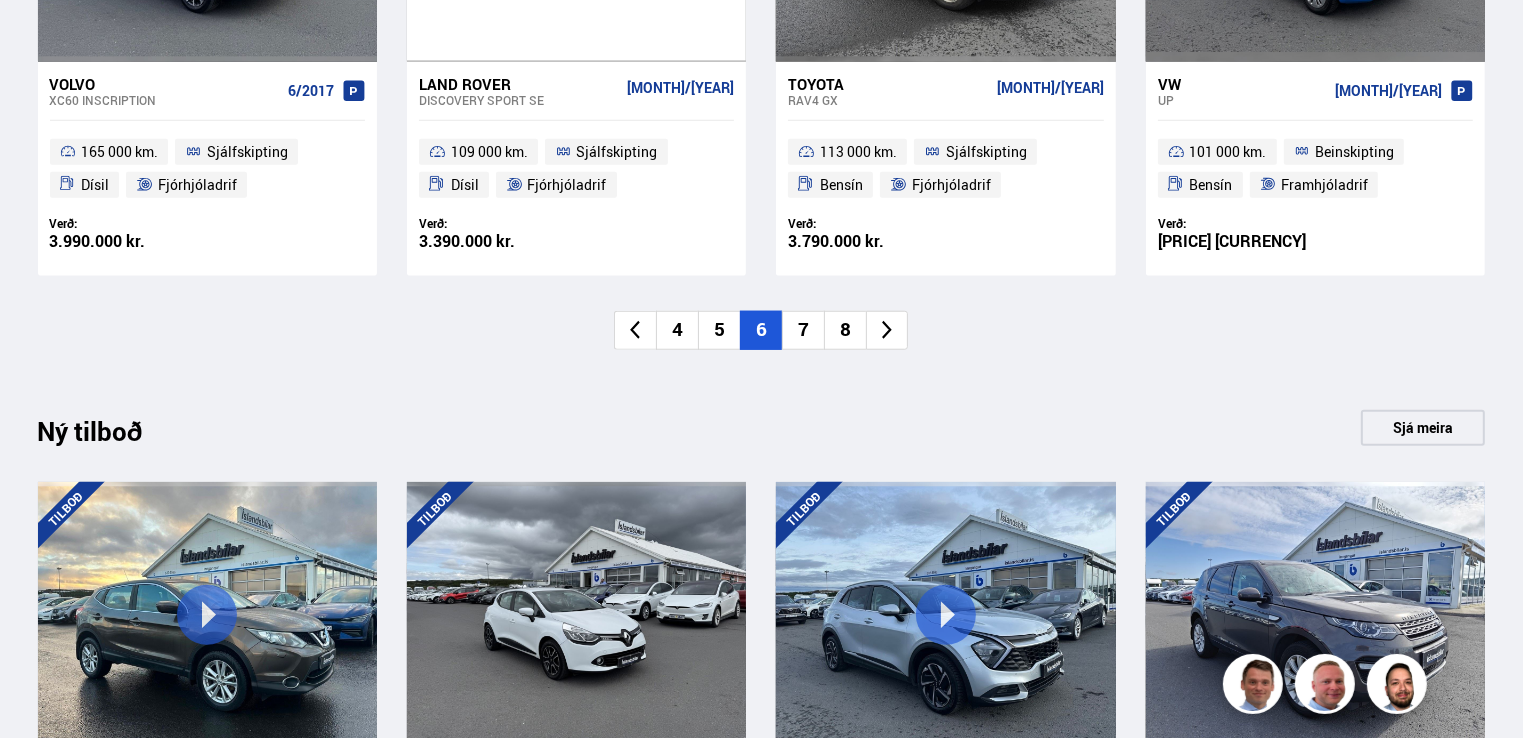 click on "7" at bounding box center [803, 330] 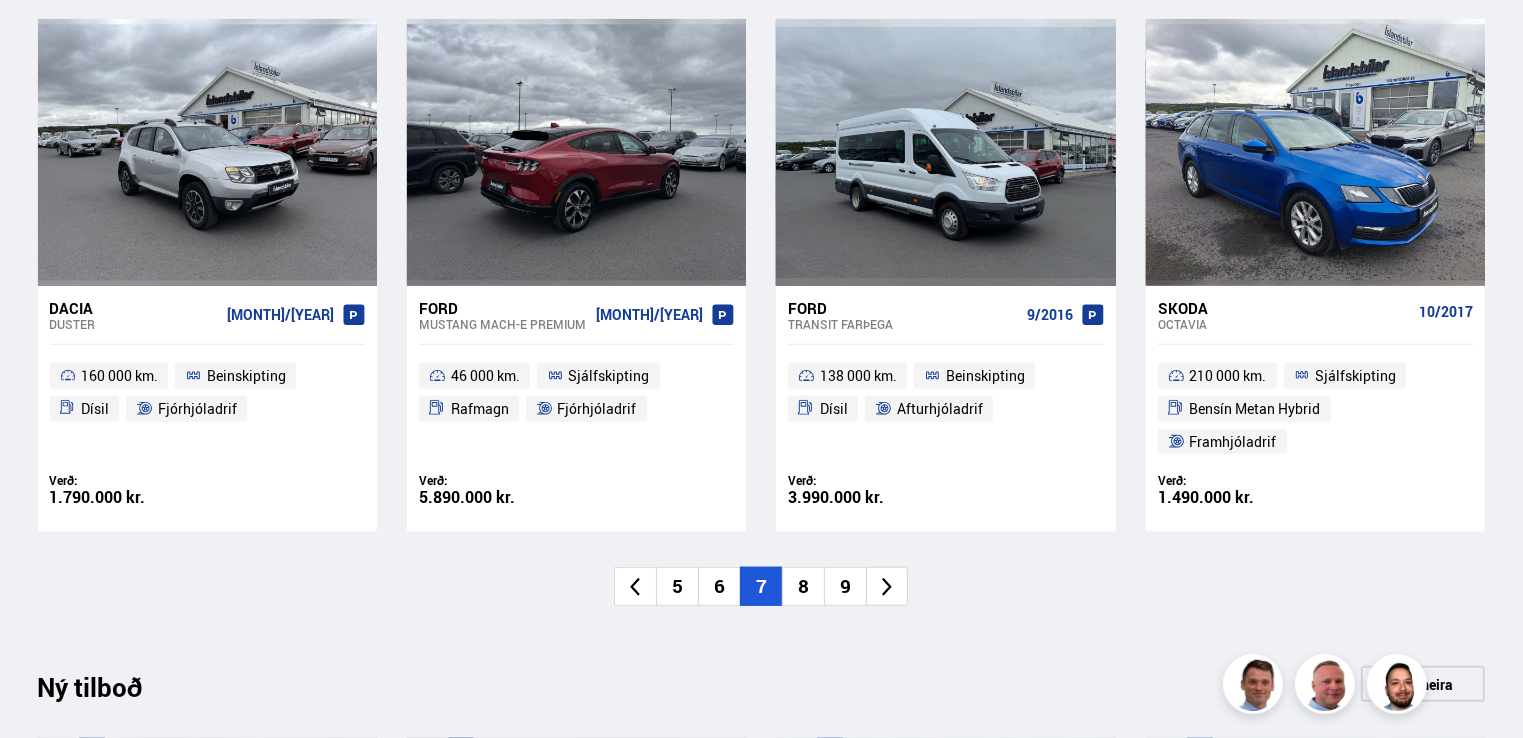scroll, scrollTop: 1516, scrollLeft: 0, axis: vertical 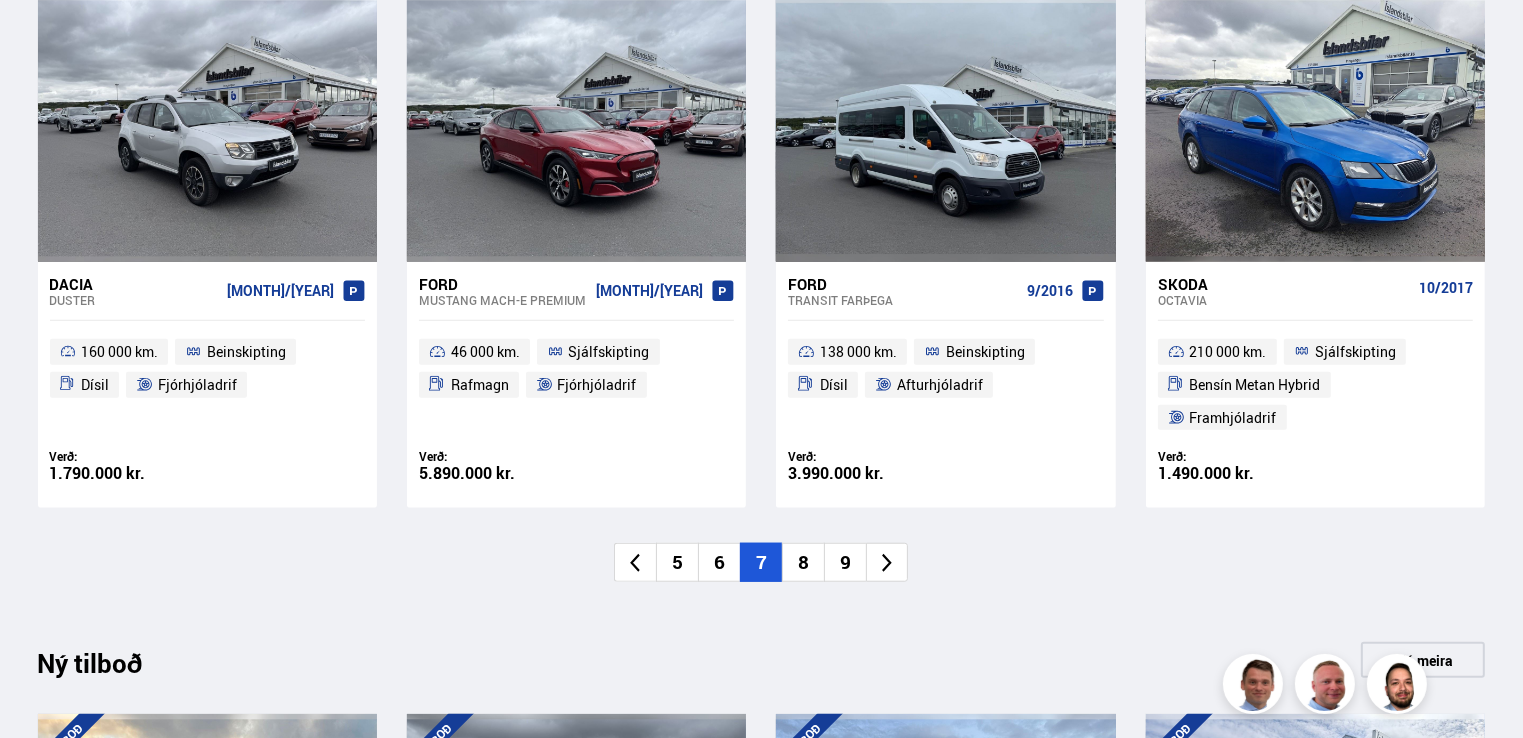 click on "8" at bounding box center (803, 562) 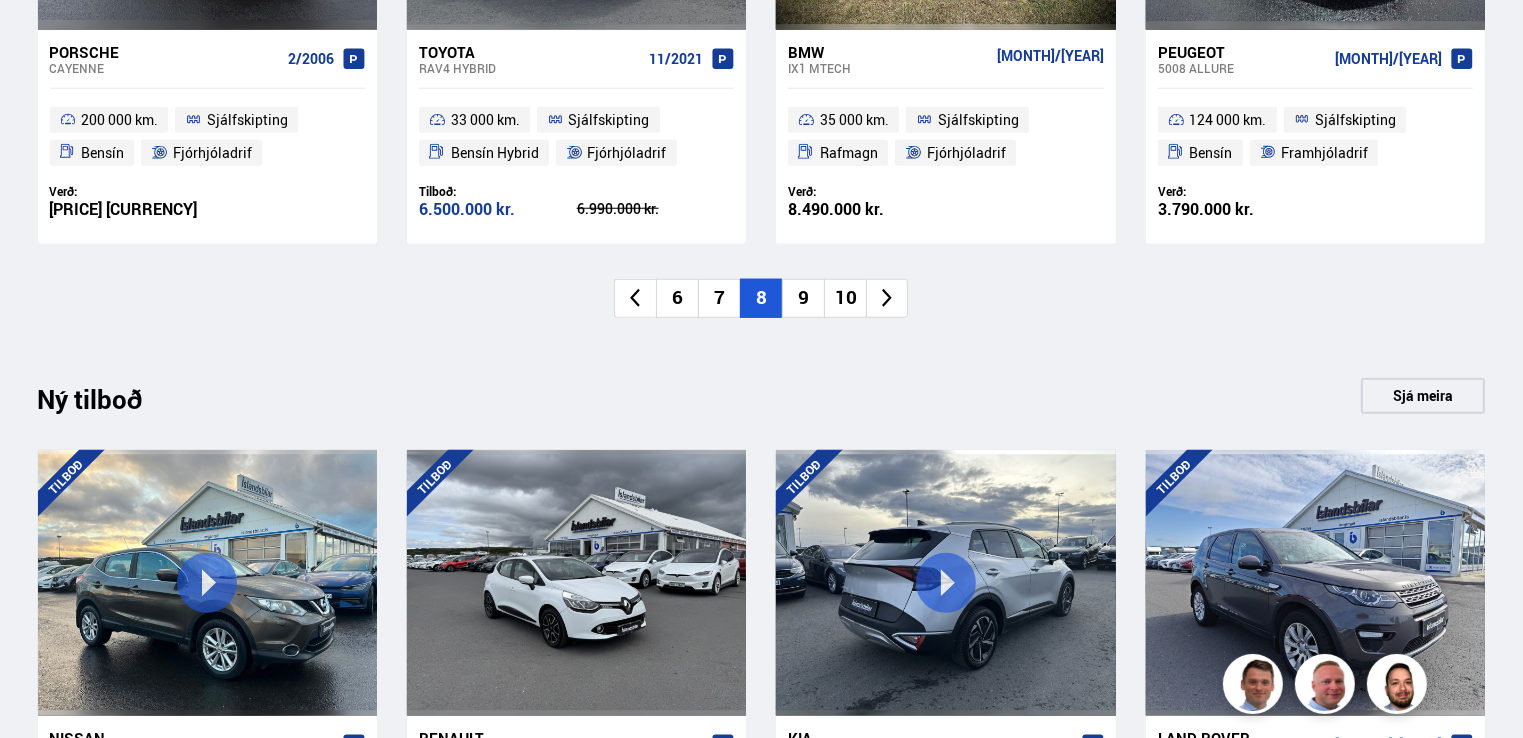 scroll, scrollTop: 2036, scrollLeft: 0, axis: vertical 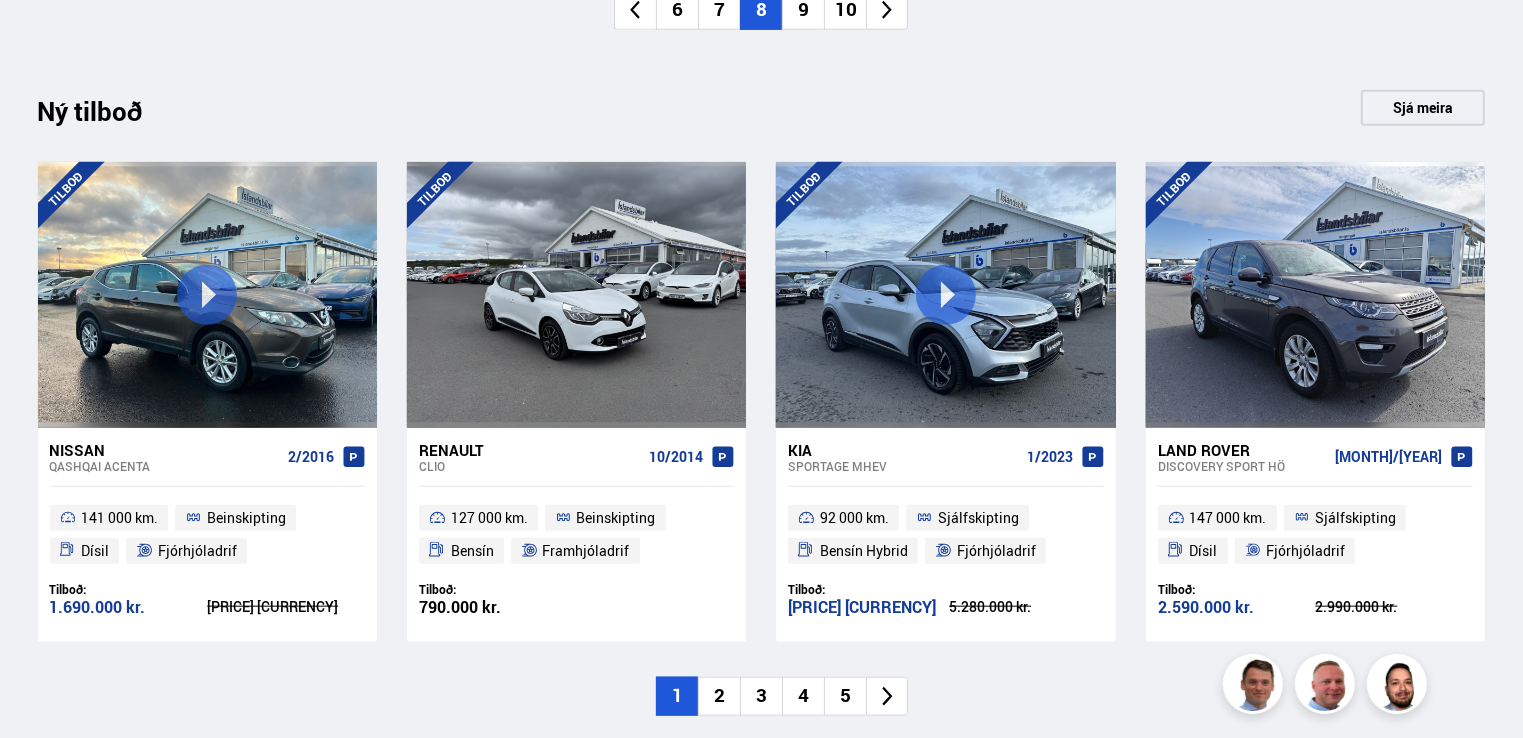 click on "9" at bounding box center (803, 10) 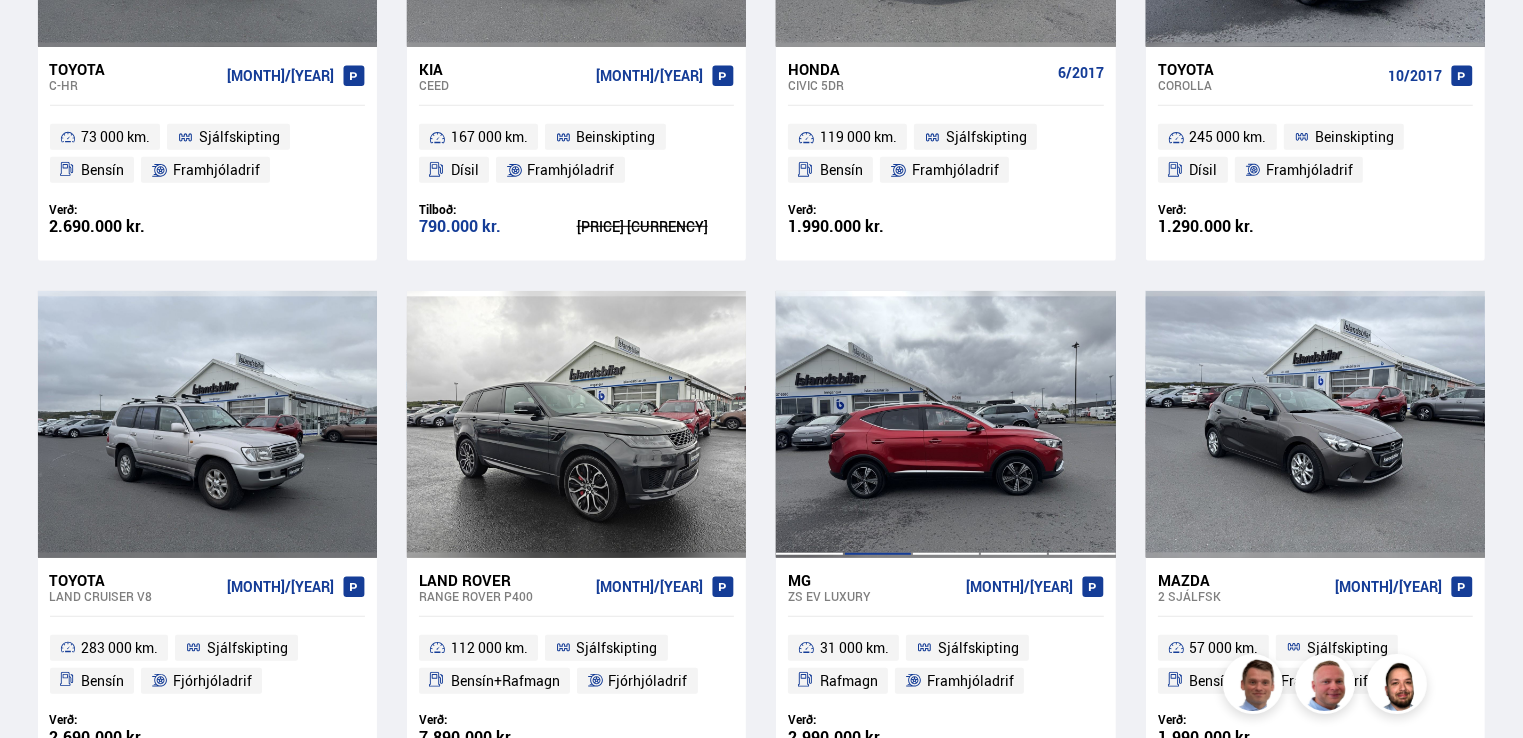 scroll, scrollTop: 1436, scrollLeft: 0, axis: vertical 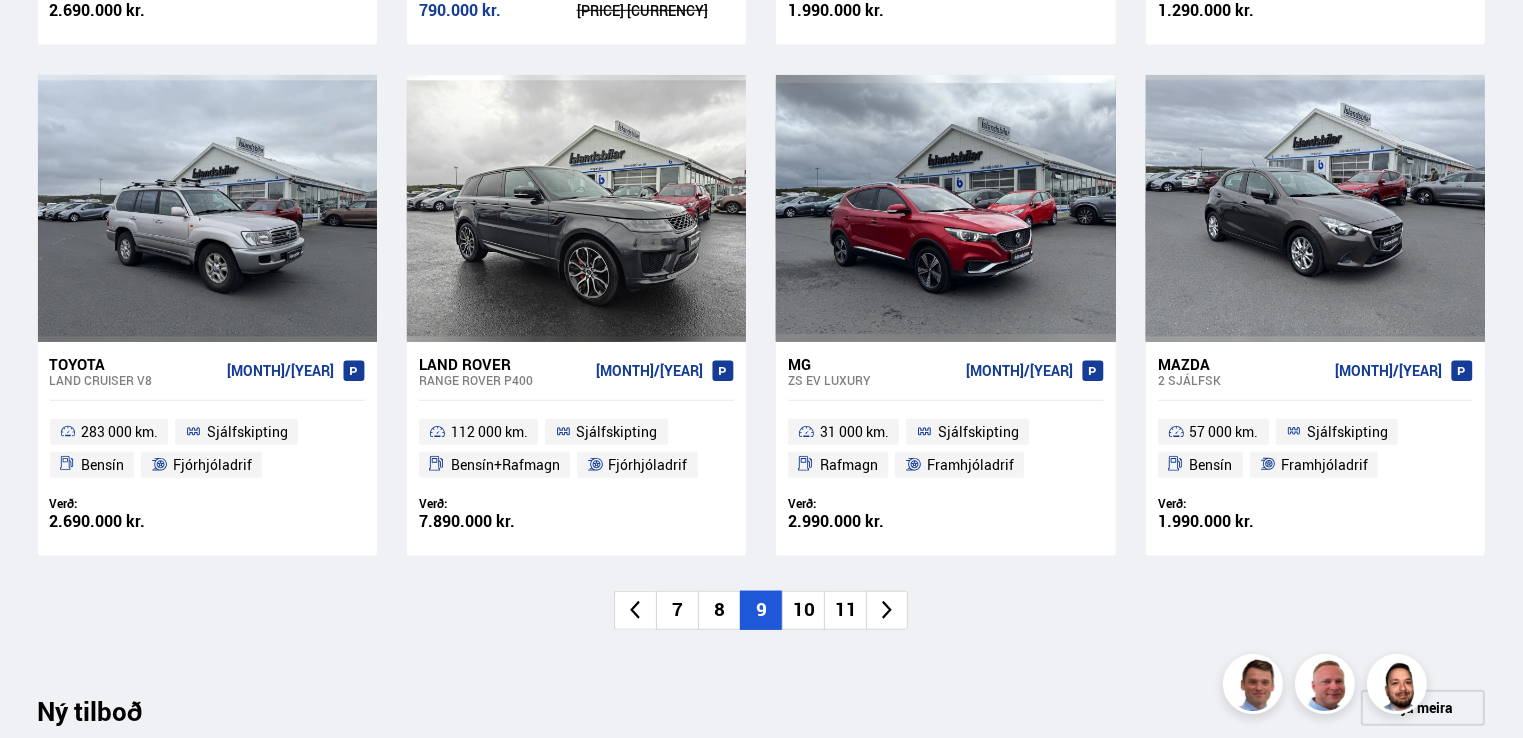 click on "10" at bounding box center (803, 610) 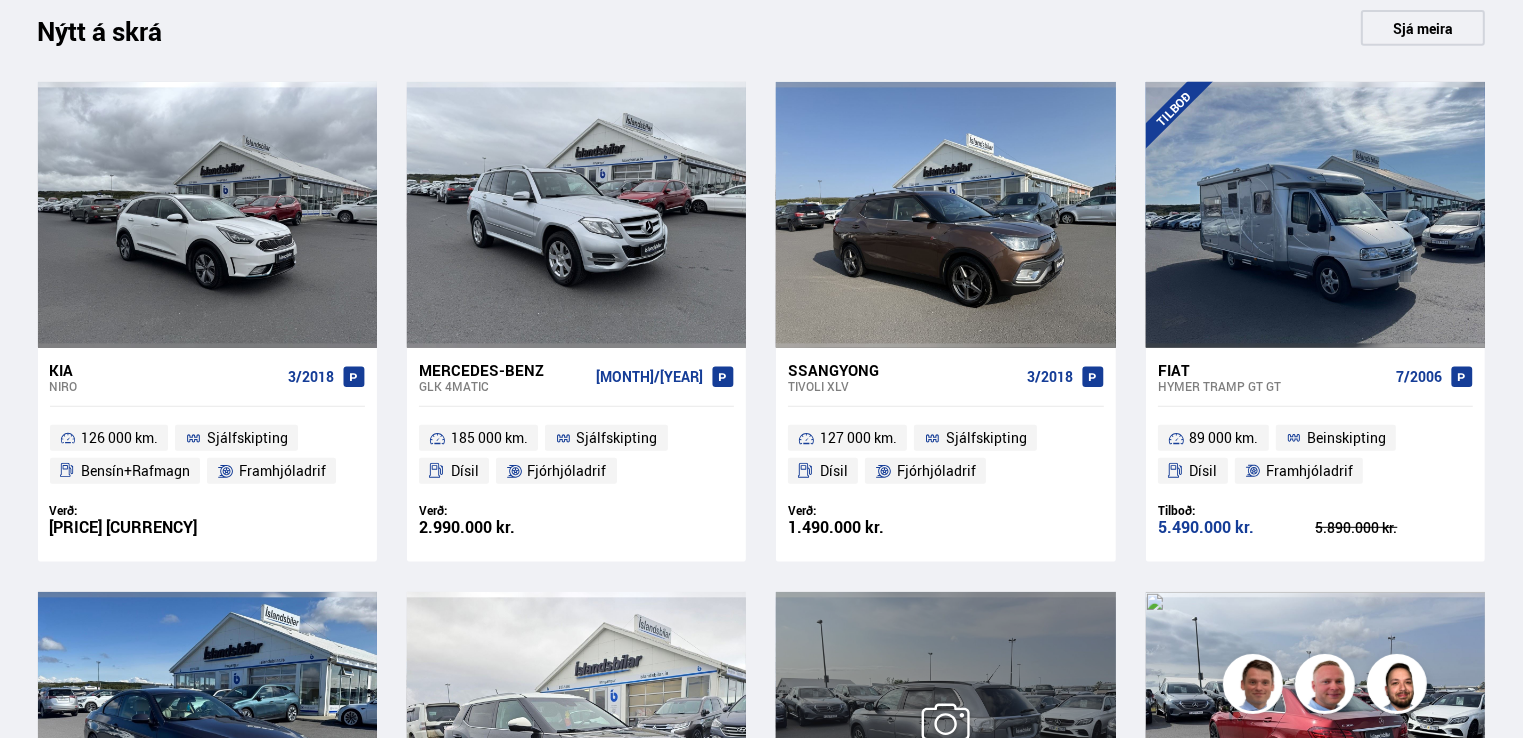 scroll, scrollTop: 916, scrollLeft: 0, axis: vertical 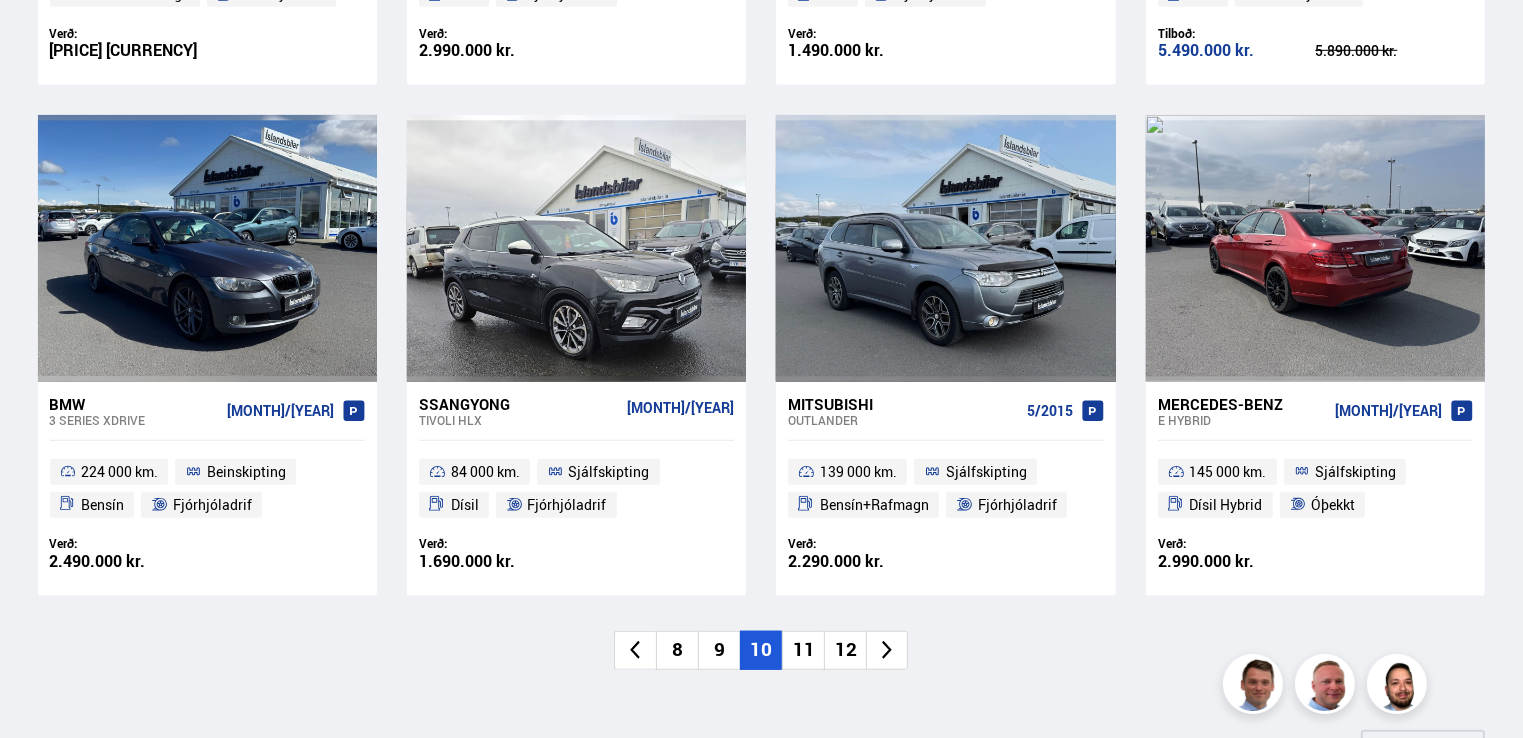 click on "11" at bounding box center [803, 650] 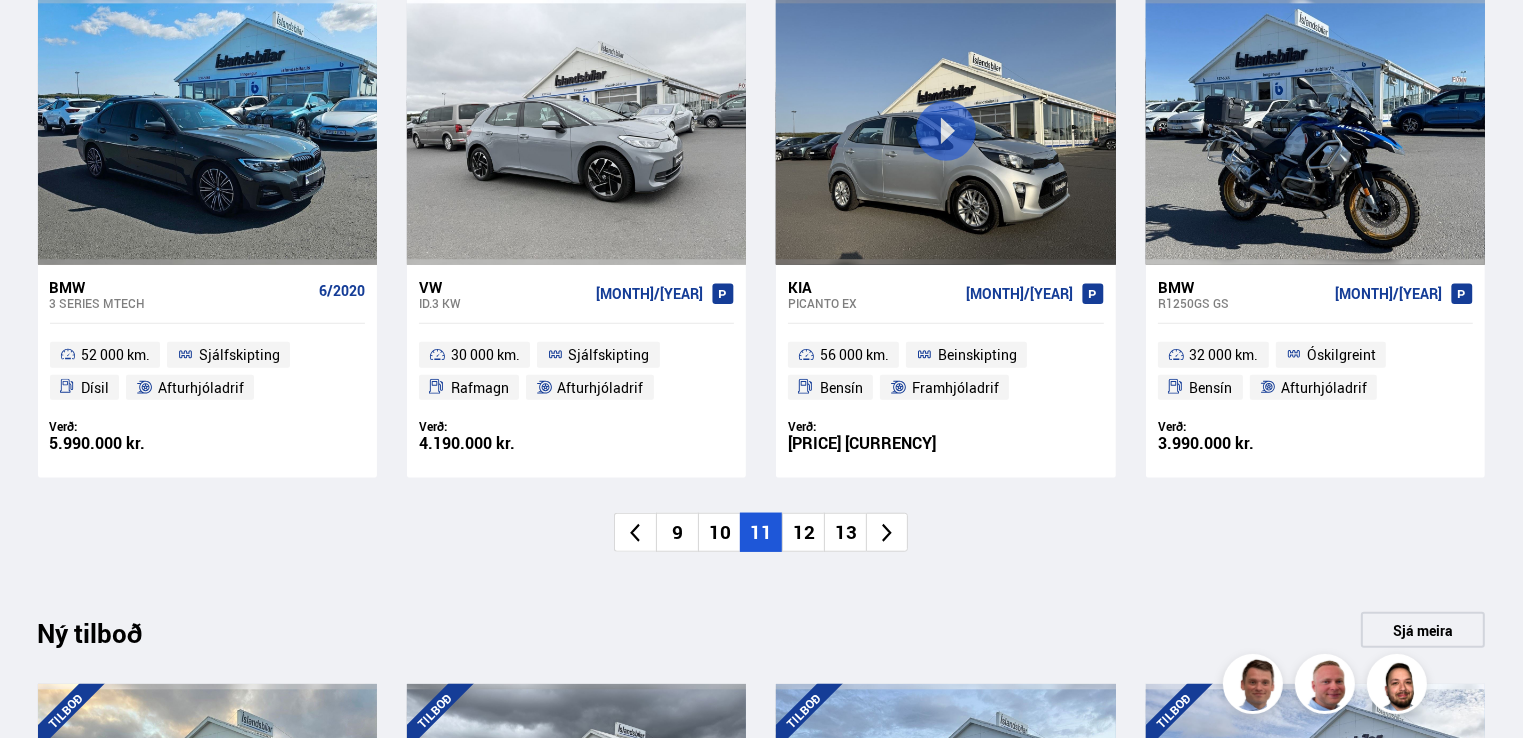 scroll, scrollTop: 1676, scrollLeft: 0, axis: vertical 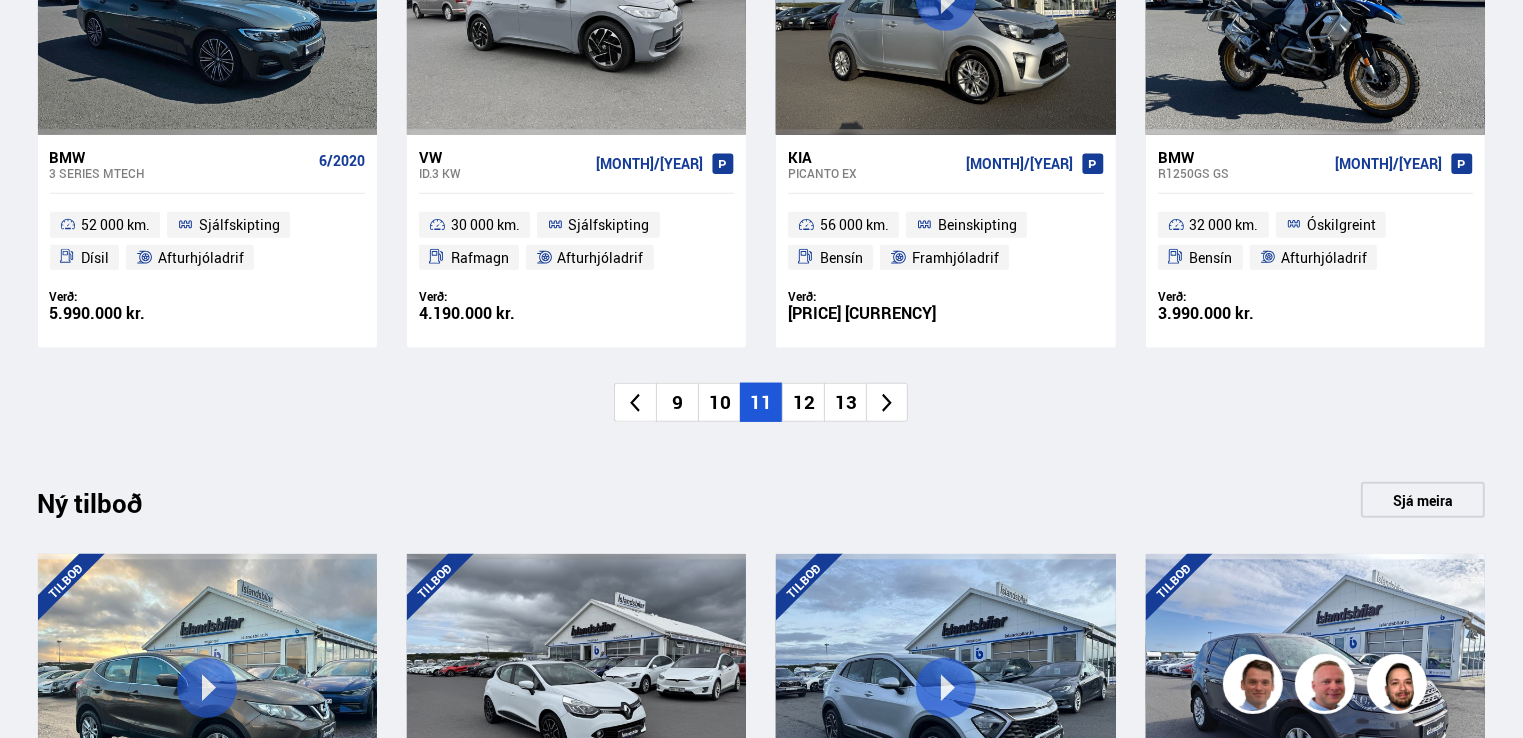 click on "12" at bounding box center [803, 402] 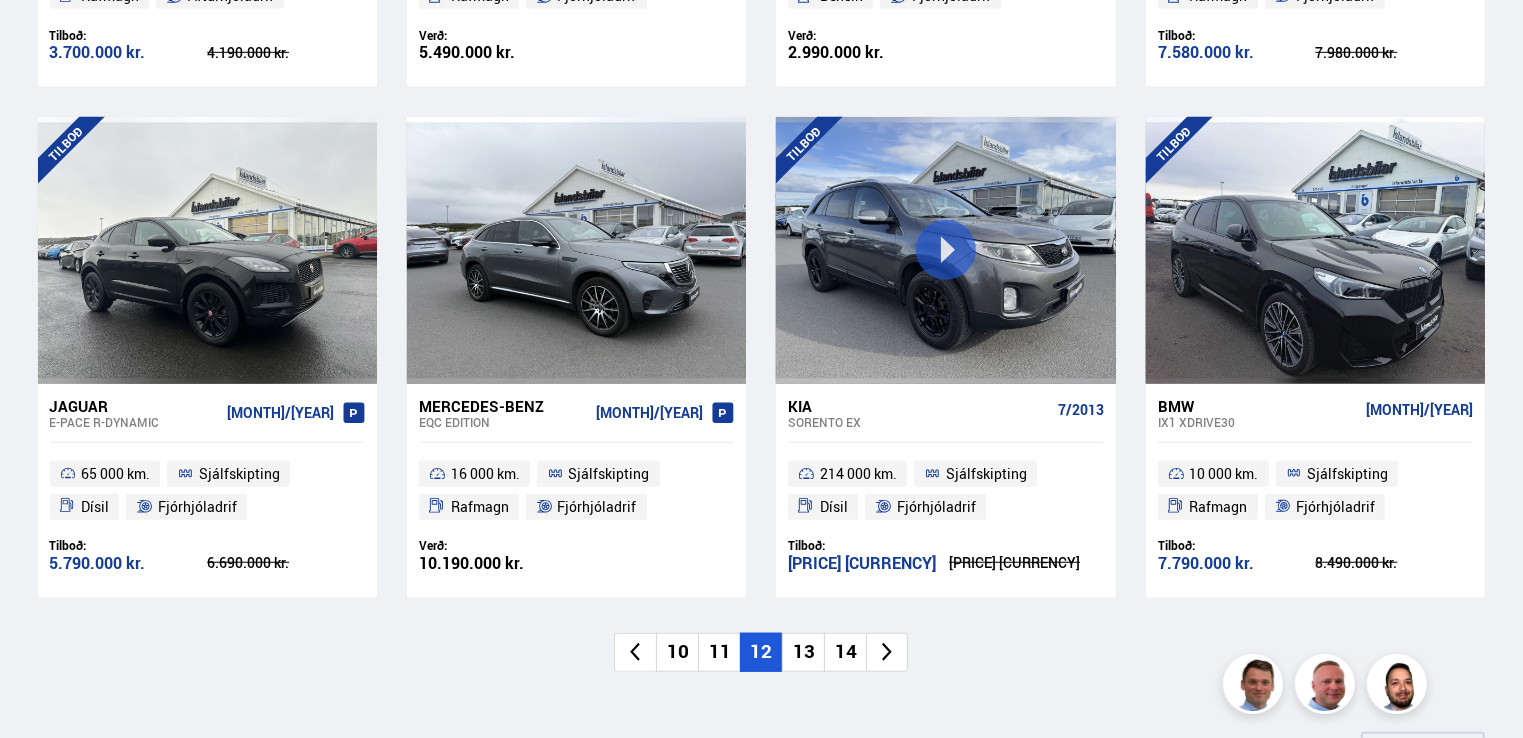 scroll, scrollTop: 1396, scrollLeft: 0, axis: vertical 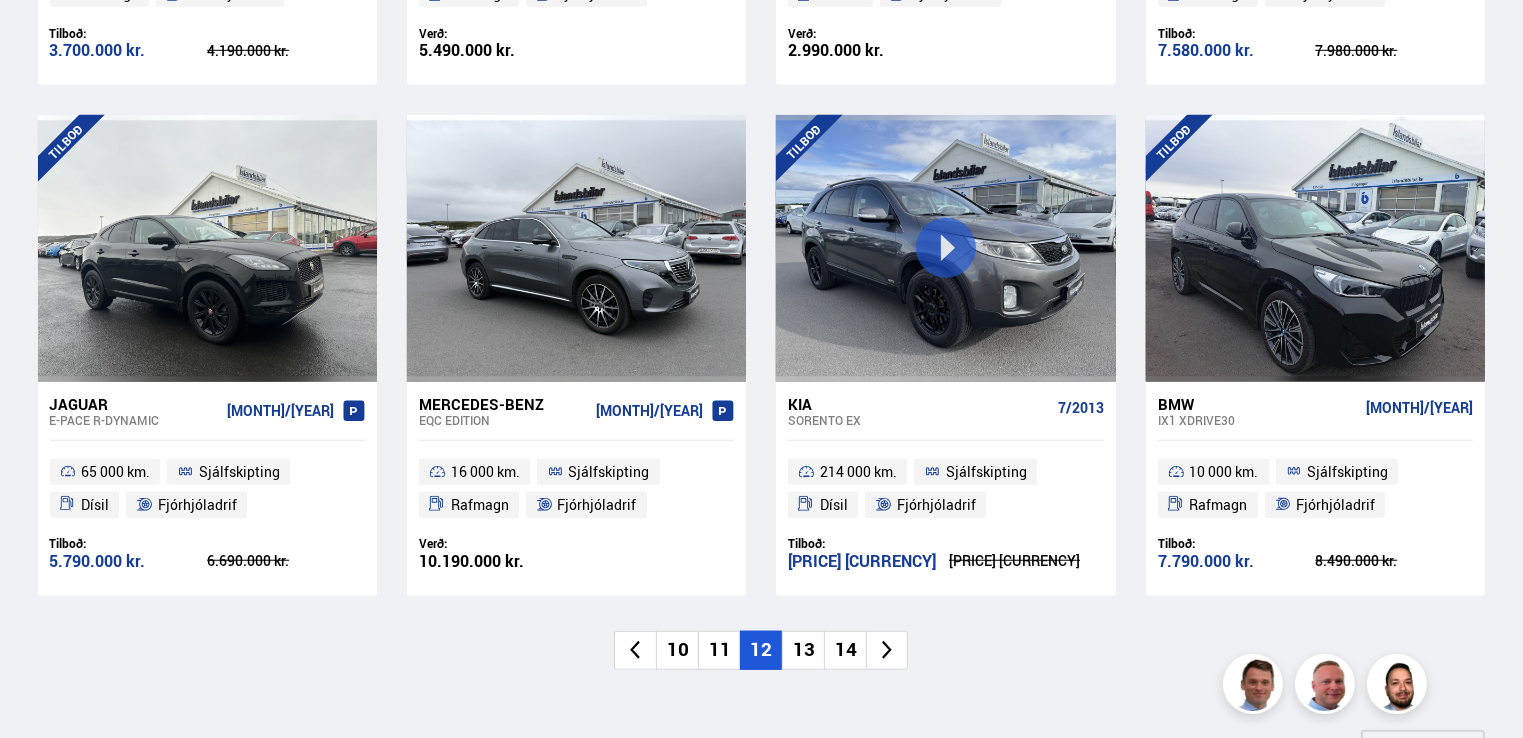 click on "13" at bounding box center (803, 650) 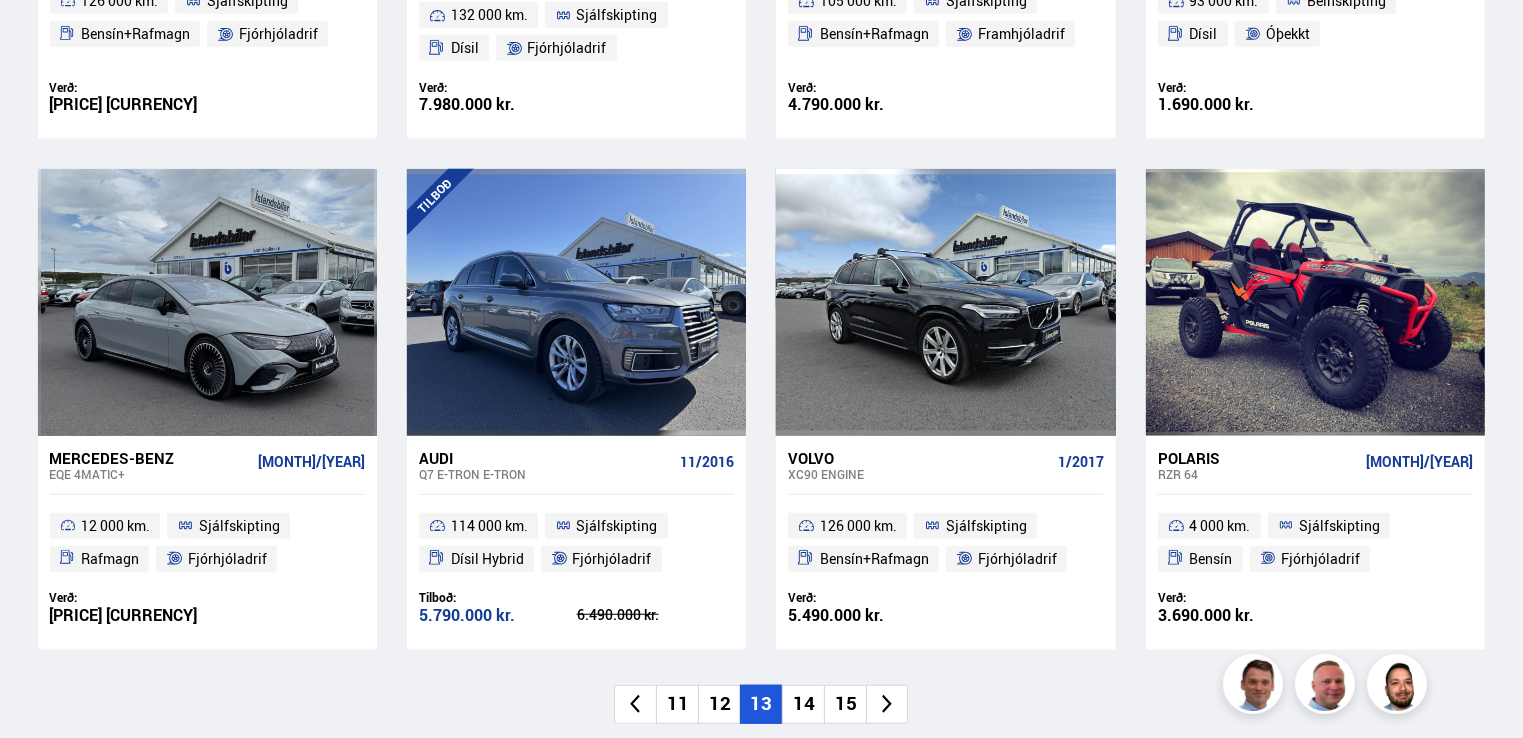 scroll, scrollTop: 1396, scrollLeft: 0, axis: vertical 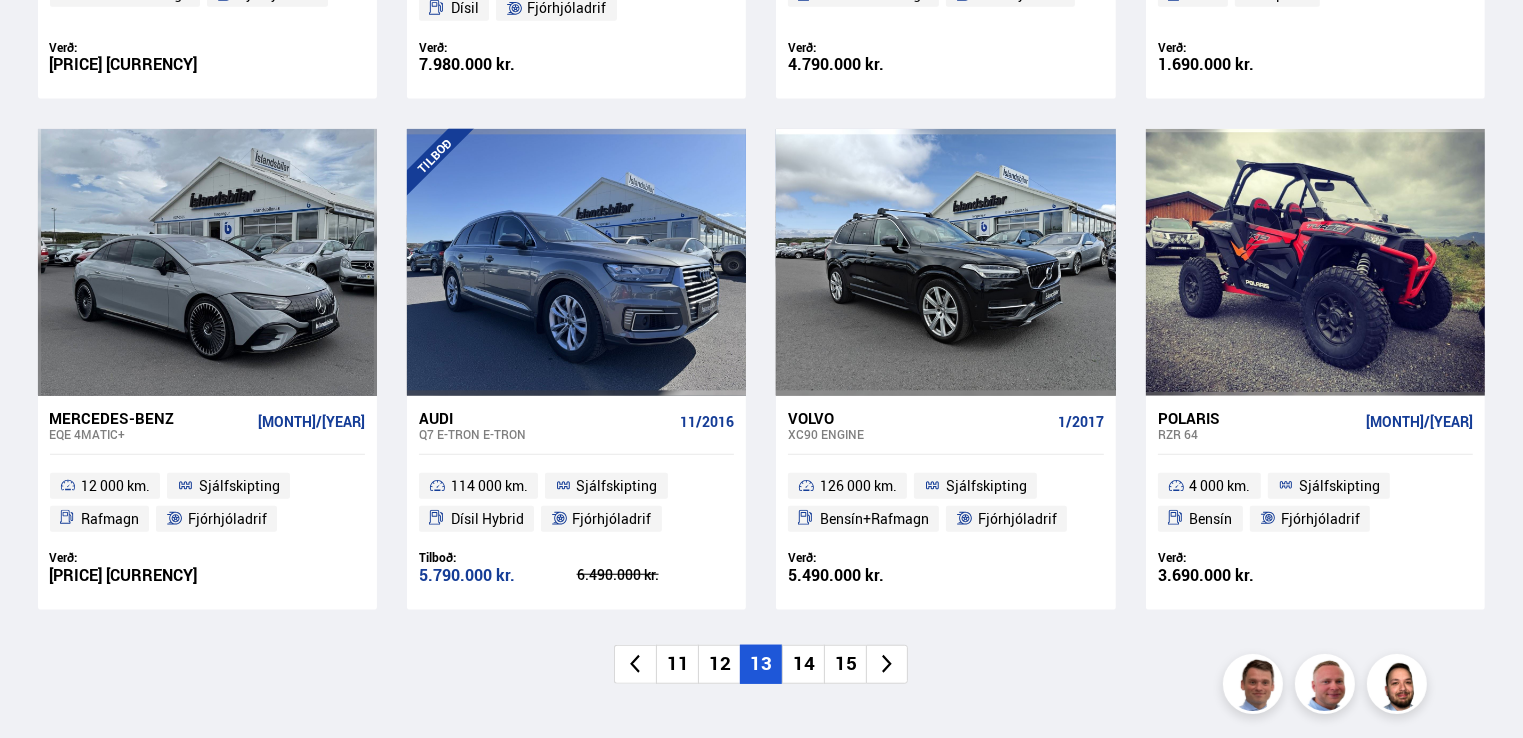 click on "14" at bounding box center (803, 664) 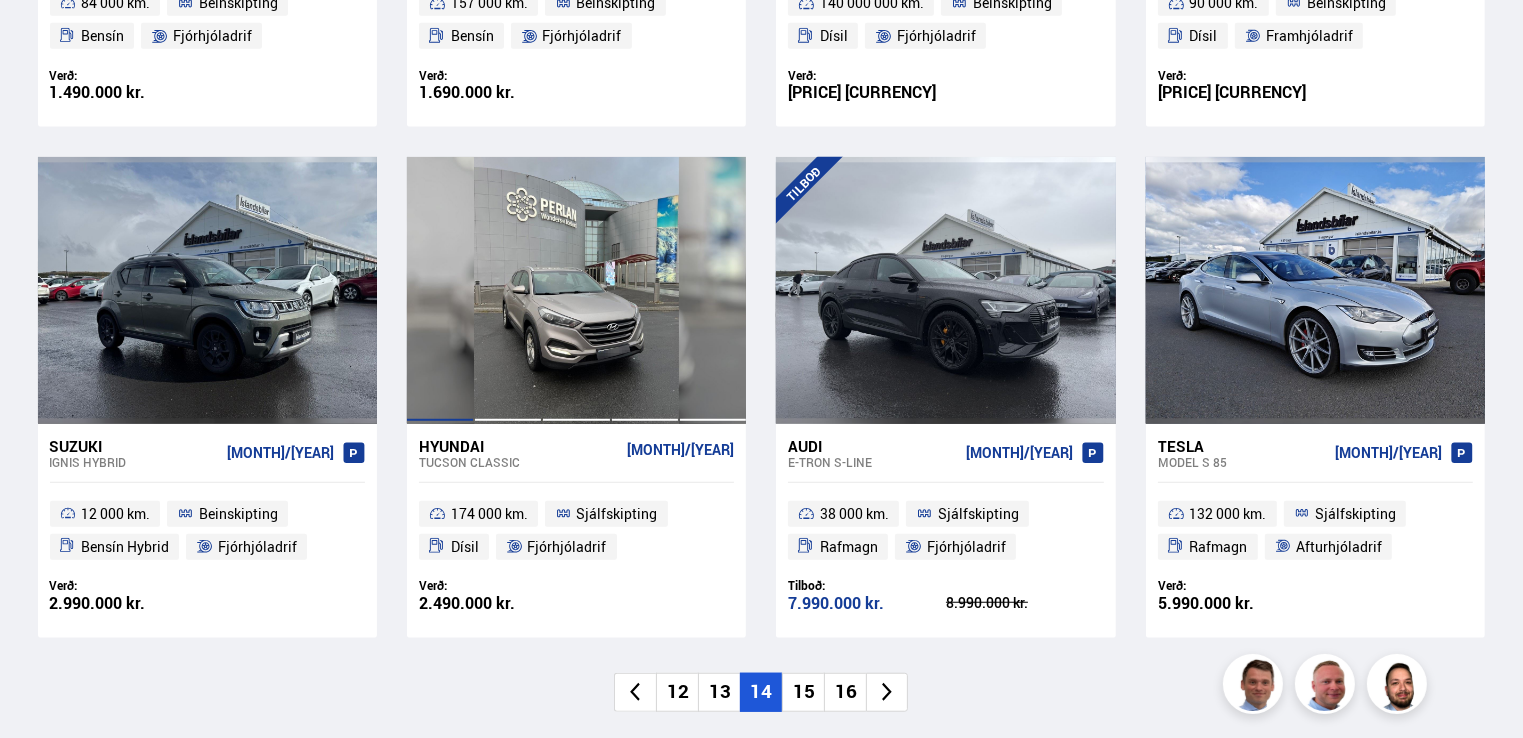 scroll, scrollTop: 1356, scrollLeft: 0, axis: vertical 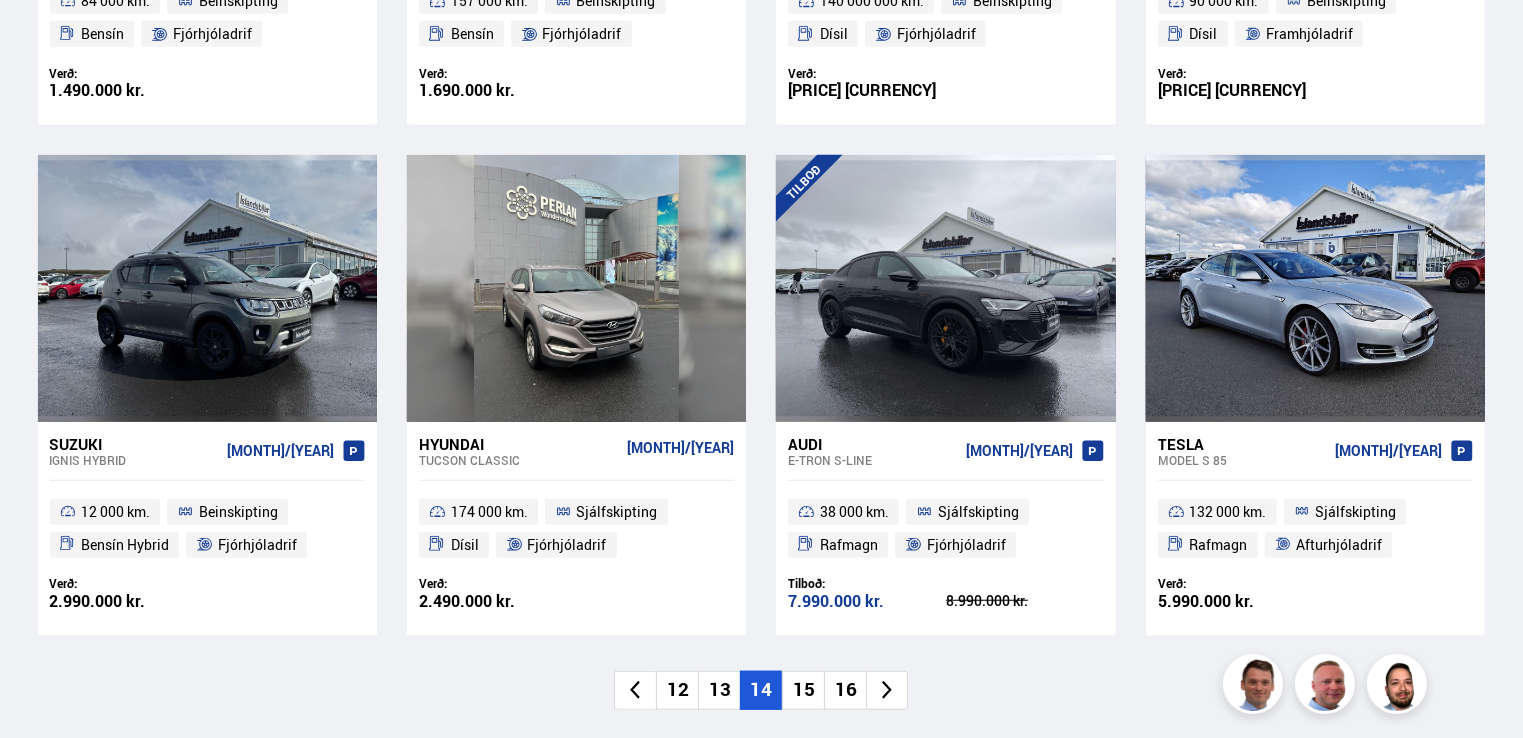 click on "15" at bounding box center [803, 690] 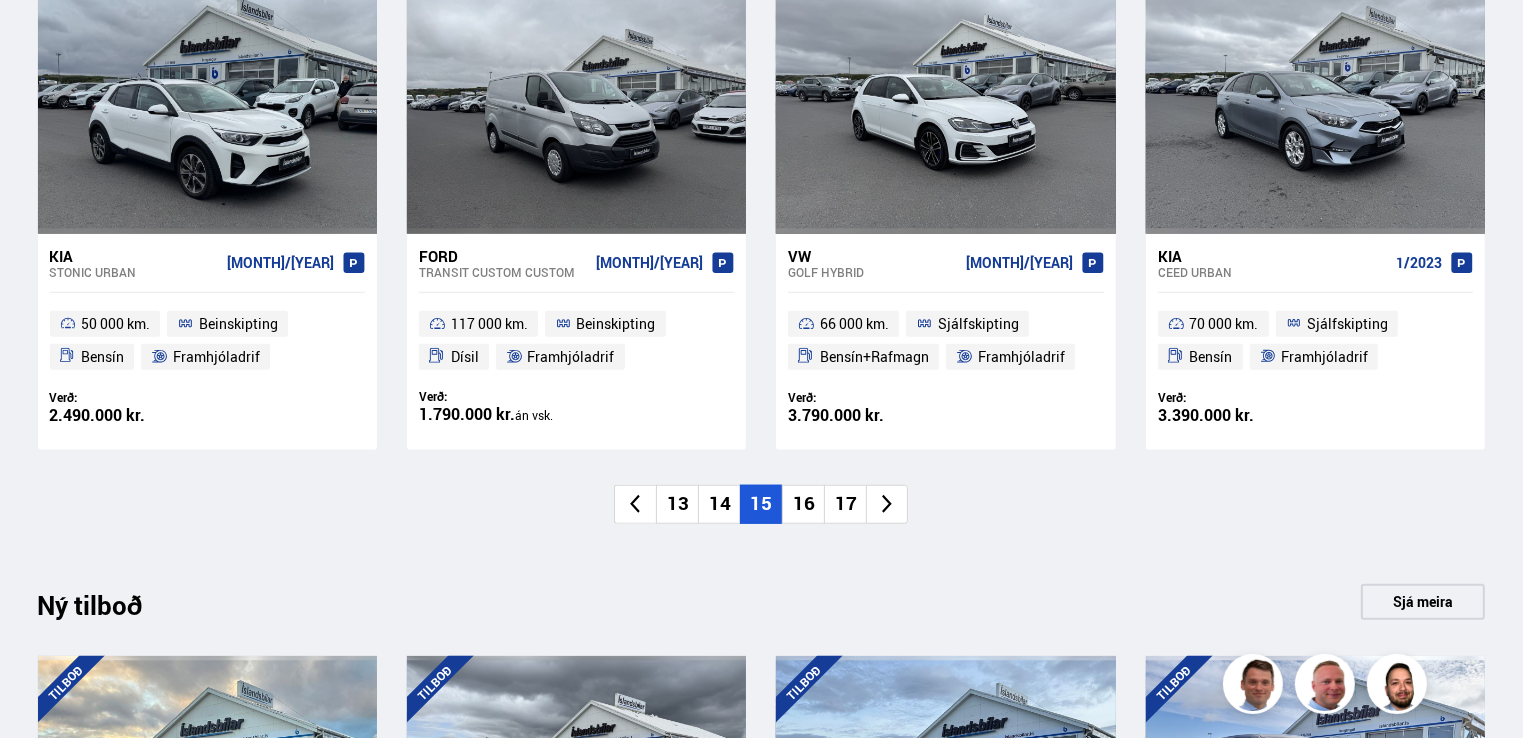 scroll, scrollTop: 1556, scrollLeft: 0, axis: vertical 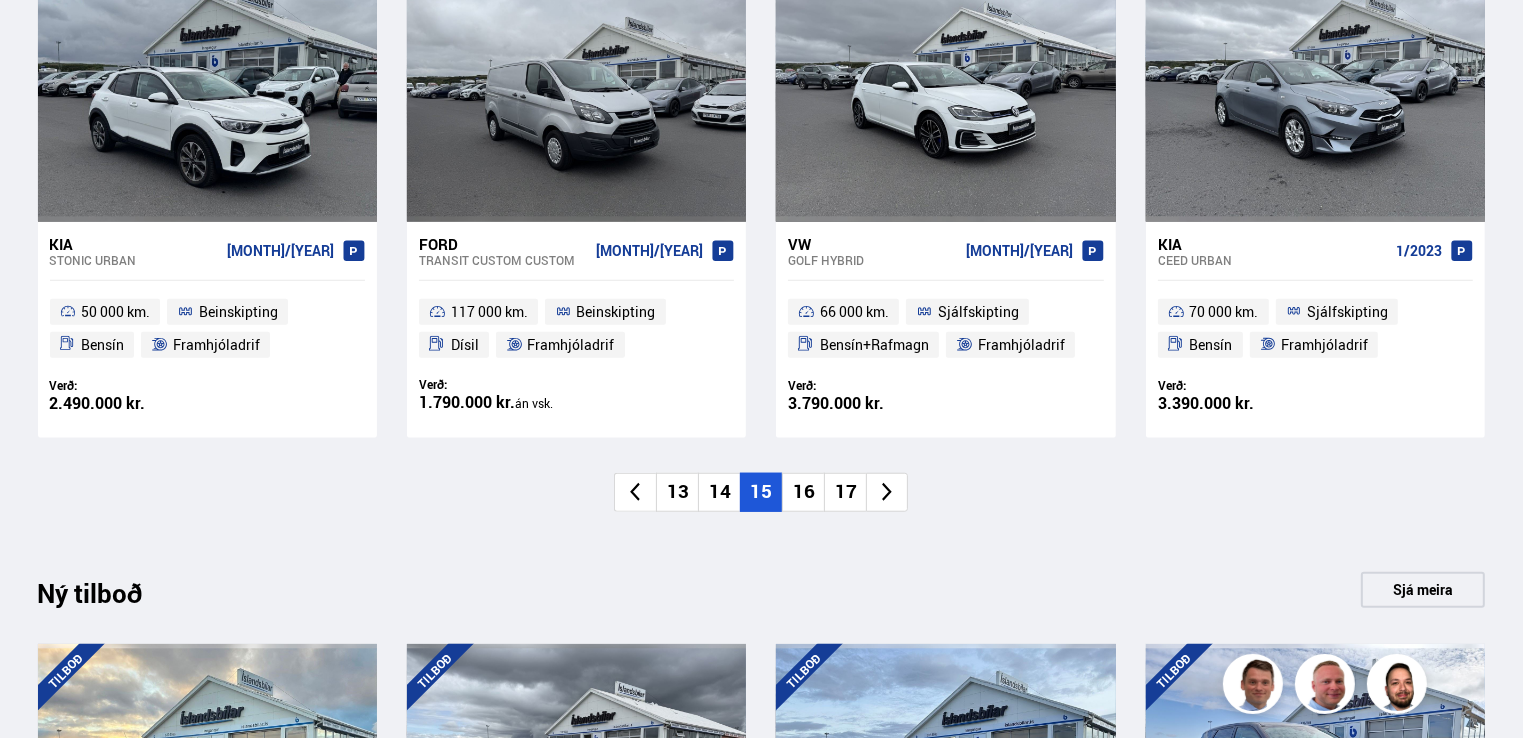 click on "16" at bounding box center [803, 492] 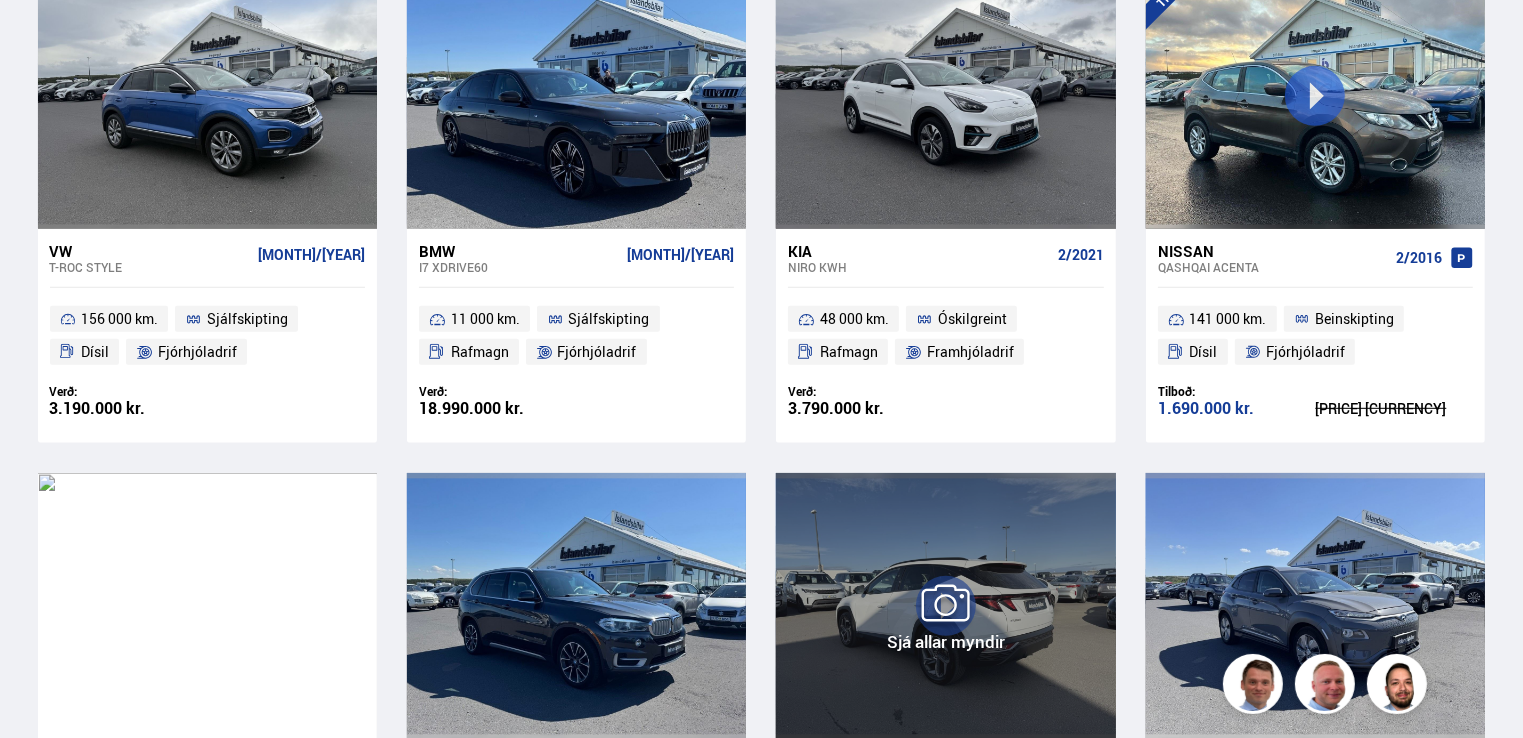 scroll, scrollTop: 1036, scrollLeft: 0, axis: vertical 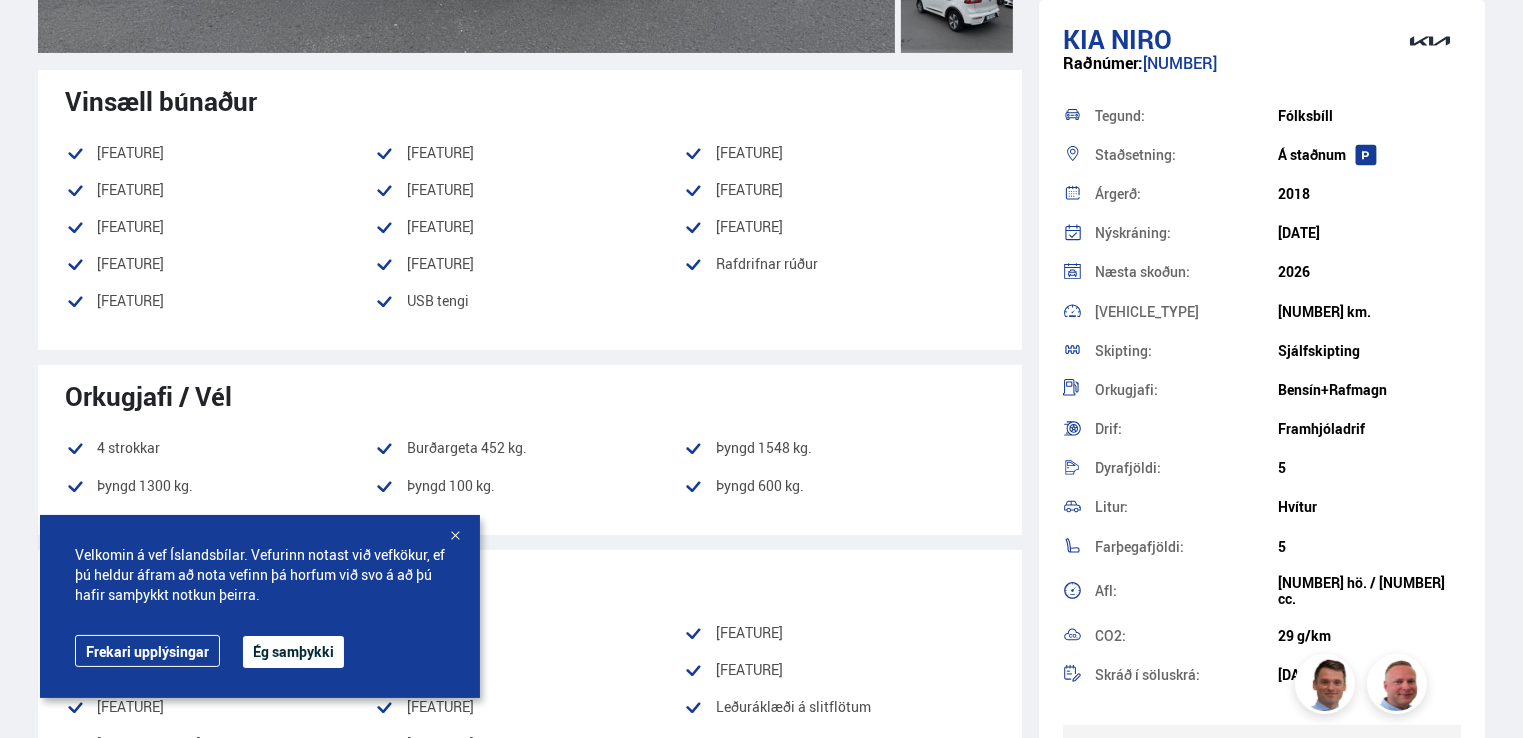 drag, startPoint x: 1478, startPoint y: 251, endPoint x: 1480, endPoint y: 348, distance: 97.020615 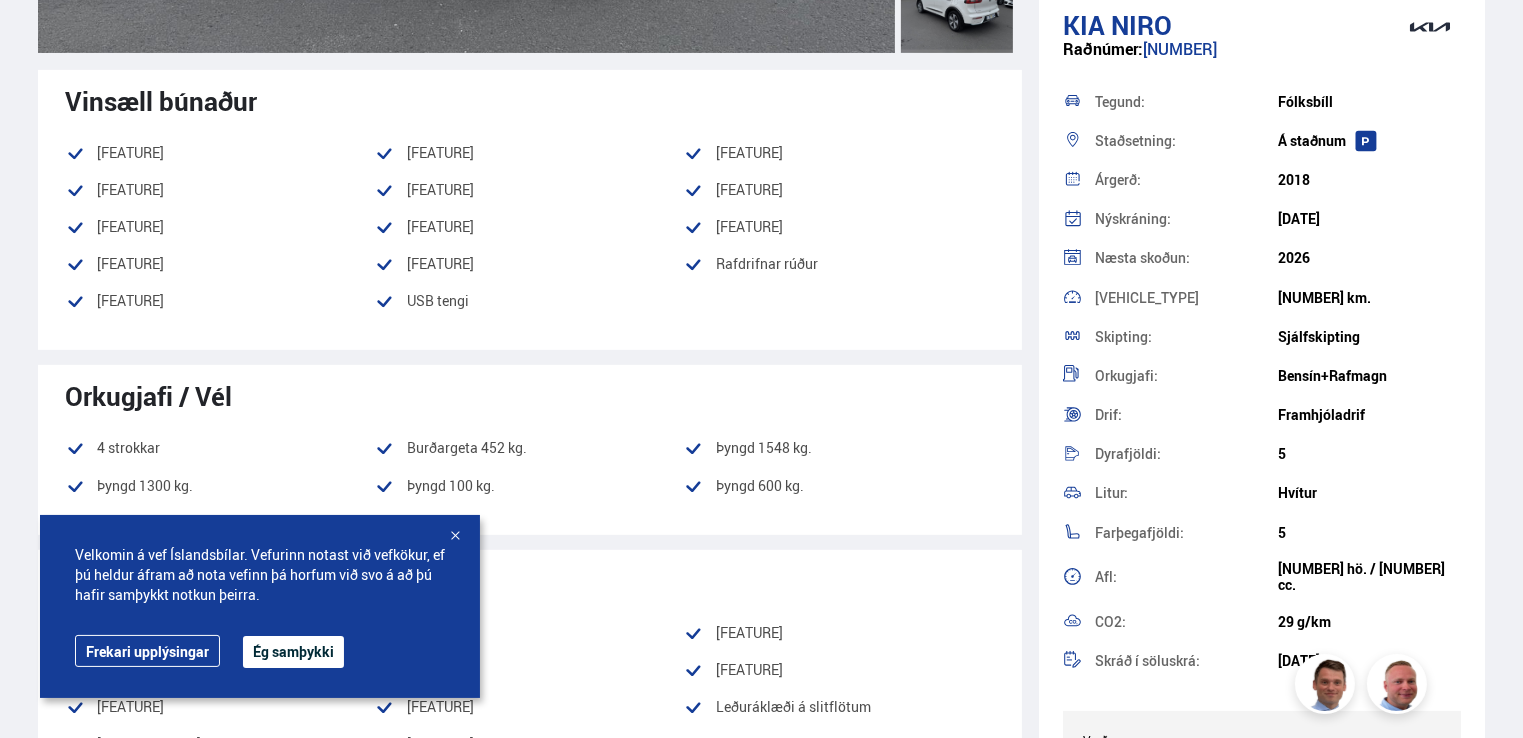 scroll, scrollTop: 0, scrollLeft: 0, axis: both 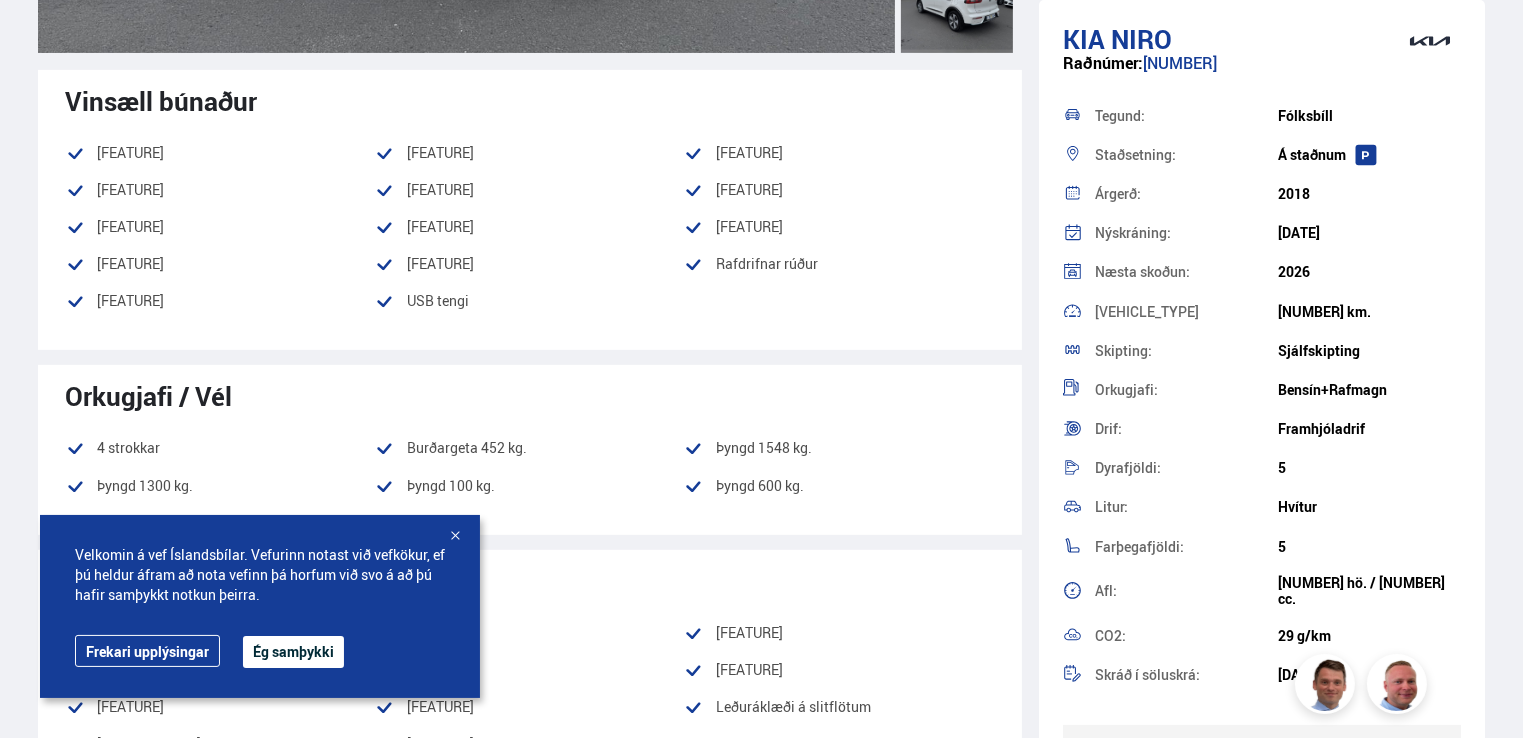 click on "Söluskrá
Þjónusta
Íslandsbílar
Kaupumbila.is
Íslandsvörn
Leiðbeiningar
Um okkur
Vefverslun
is      is
en
pl
[STREET], [POSTAL_CODE] [CITY]
0
Söluskrá
Þjónusta
Íslandsbílar
Kaupumbila.is
Íslandsvörn
Leiðbeiningar
Um okkur
Vefverslun
[STREET], [POSTAL_CODE] [CITY]    is      is
en
pl
Veldu framleiðanda, gerð eða eiginleika 0   Flokkar 0   Drif 0   Skipting 0   Orkugjafi 0   Verð   100.000   kr.   10.000.000   kr.
+
100000 10000000   Árgerð   2005     2025       2005 2025   Akstur   0   km.   200.000   km.     0 200000
Á staðnum
Tilboð
Myndband" at bounding box center [761, 11804] 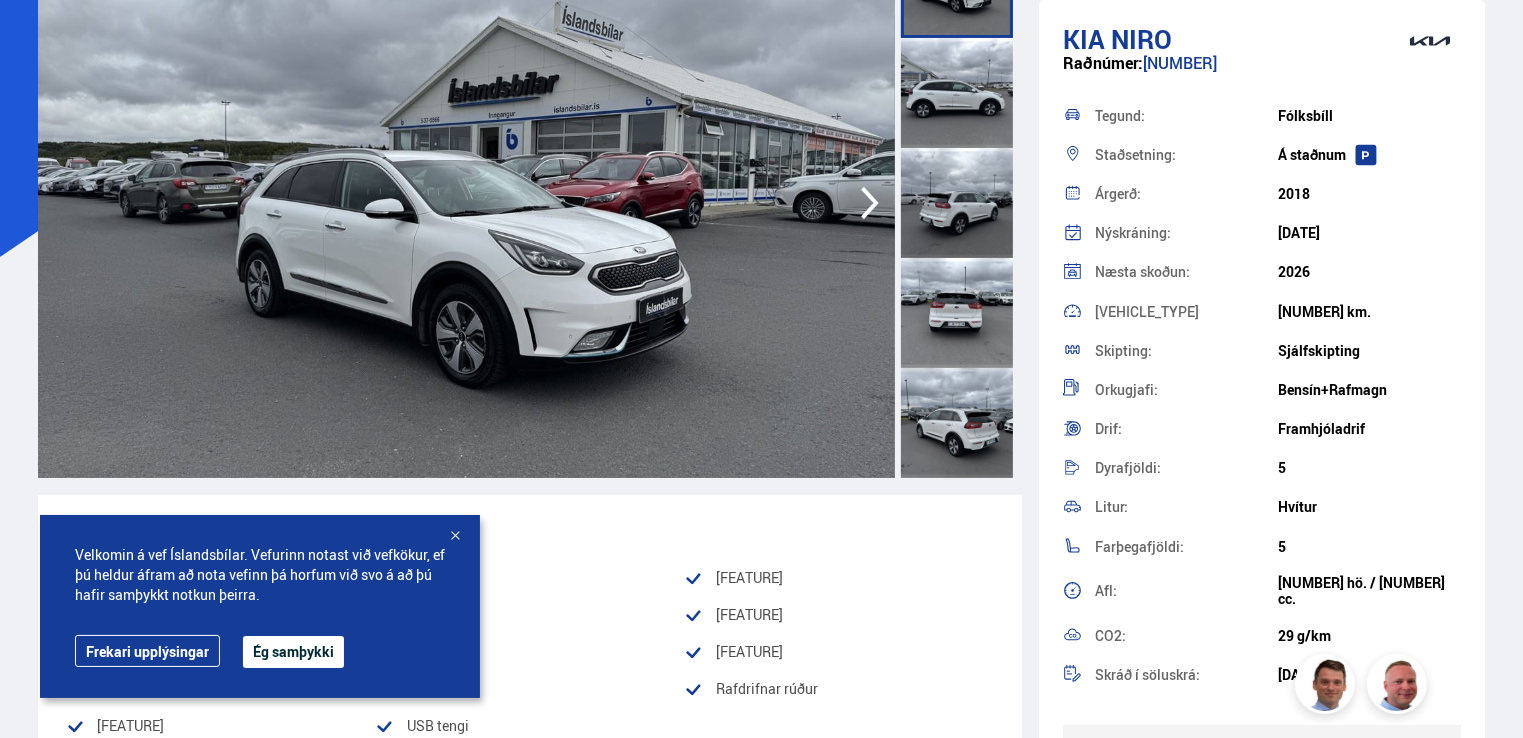 scroll, scrollTop: 80, scrollLeft: 0, axis: vertical 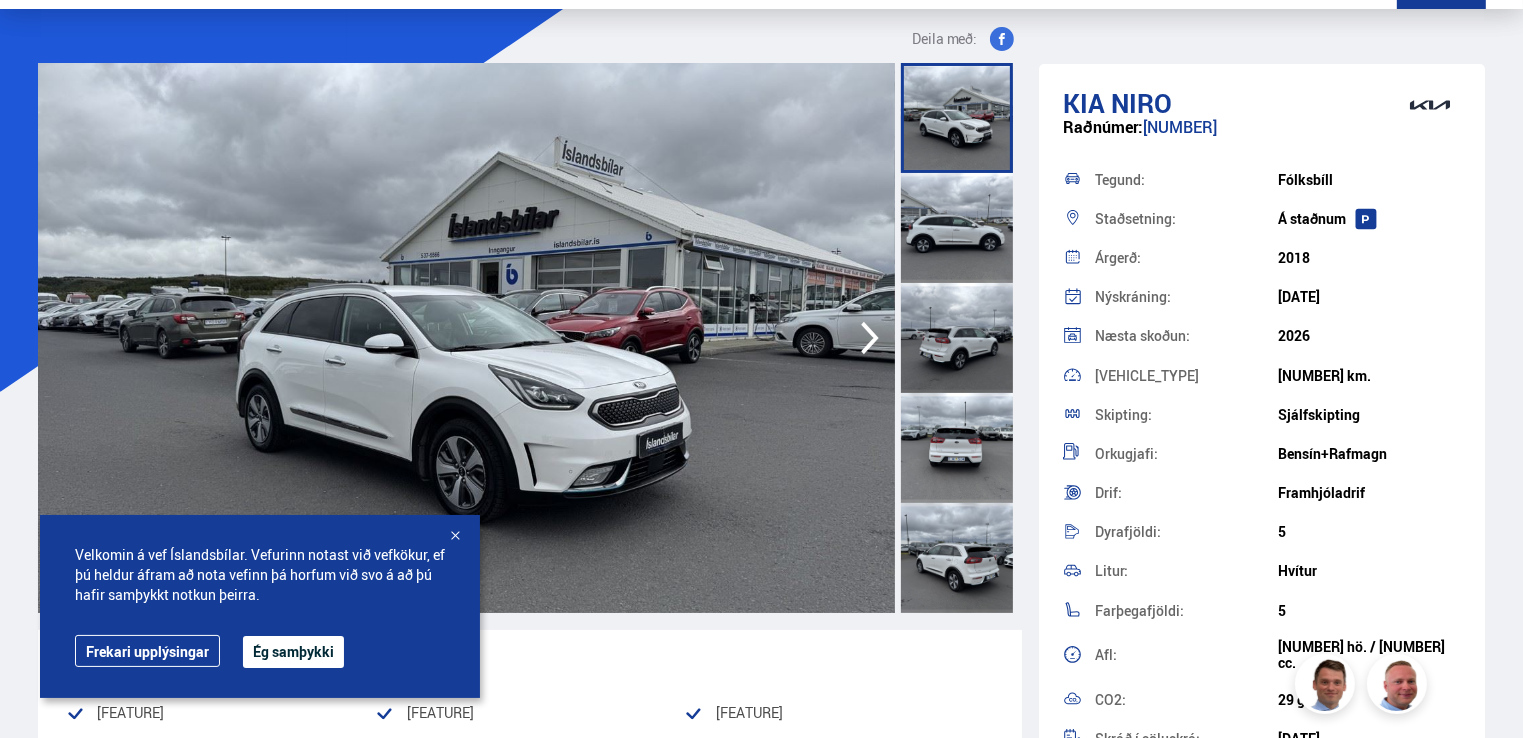 click at bounding box center [957, 118] 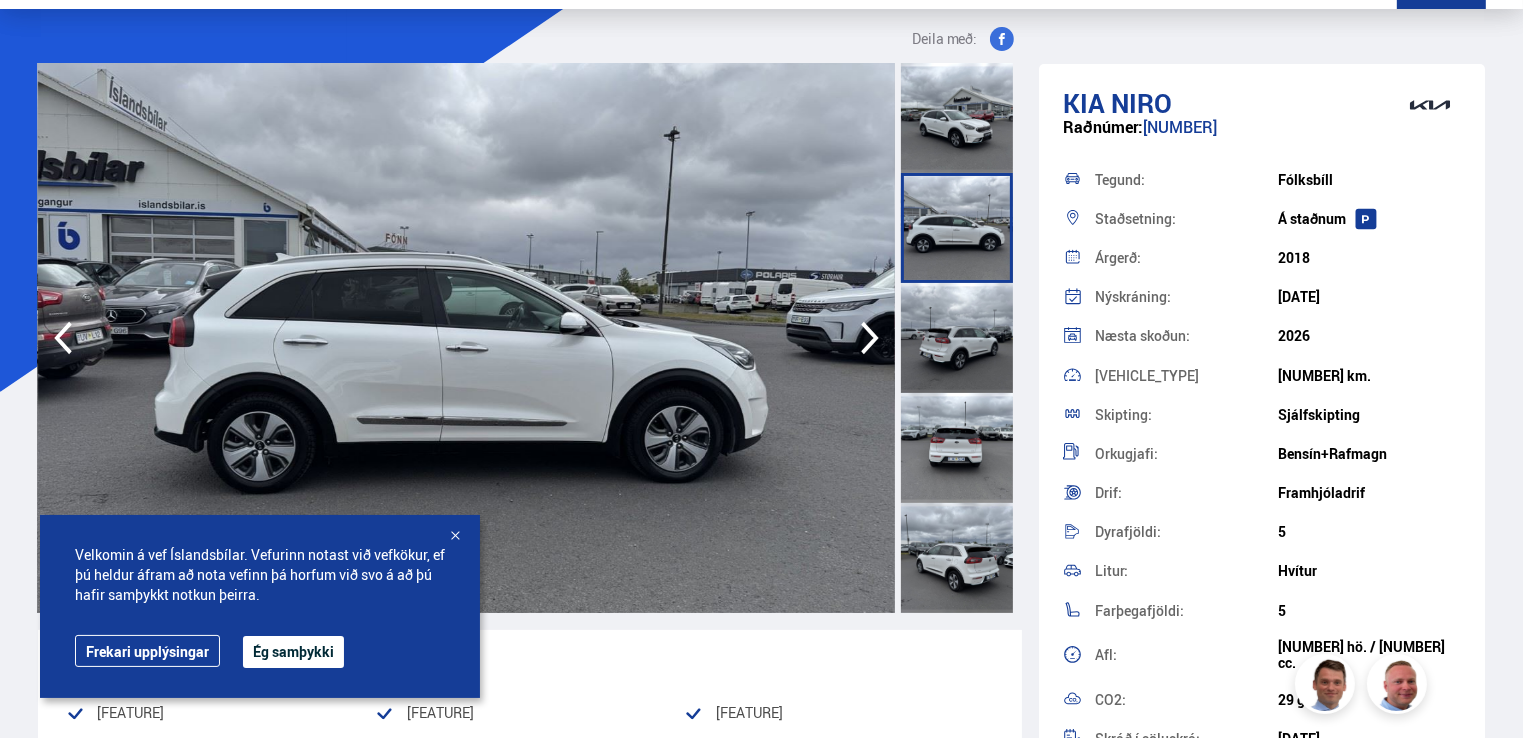 scroll, scrollTop: 40, scrollLeft: 0, axis: vertical 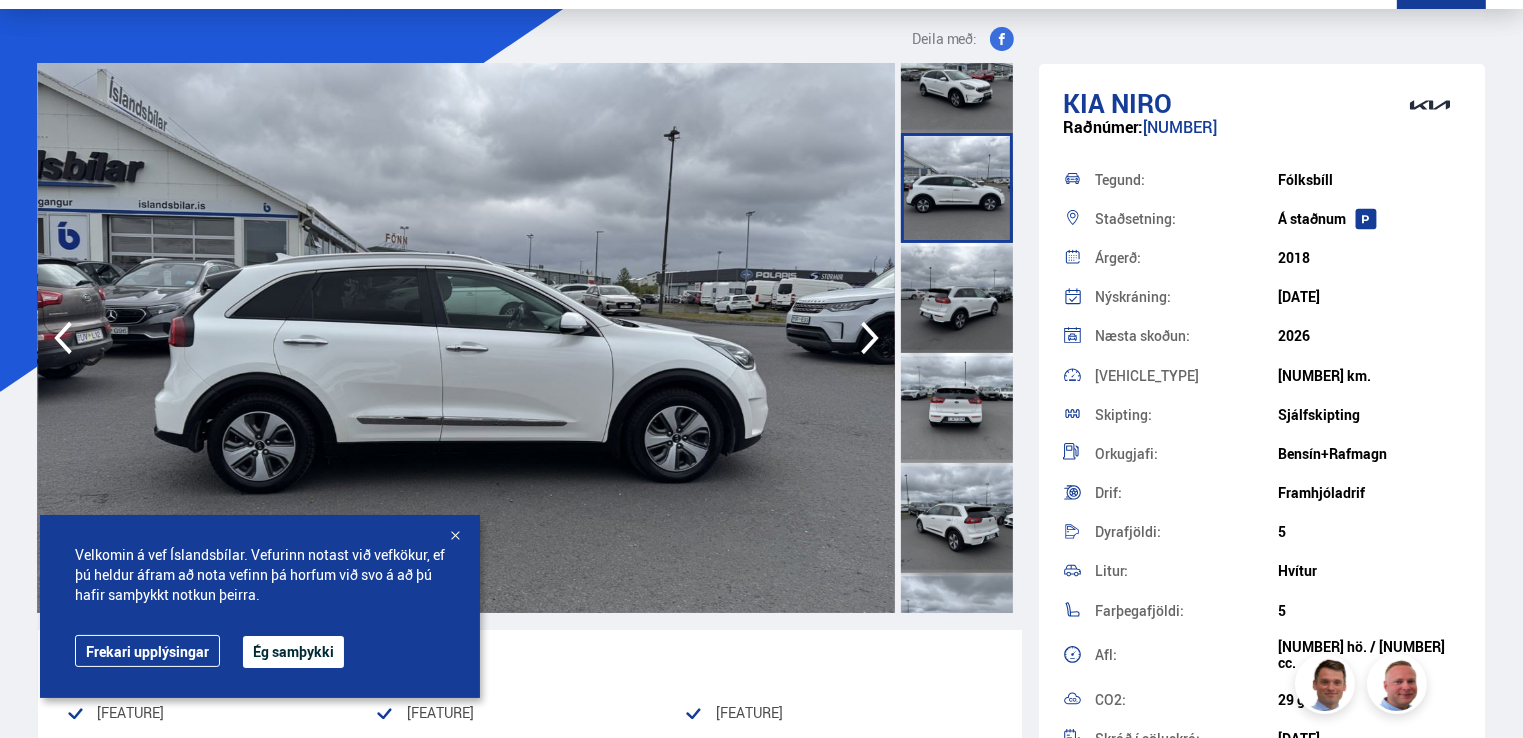 click at bounding box center [957, 298] 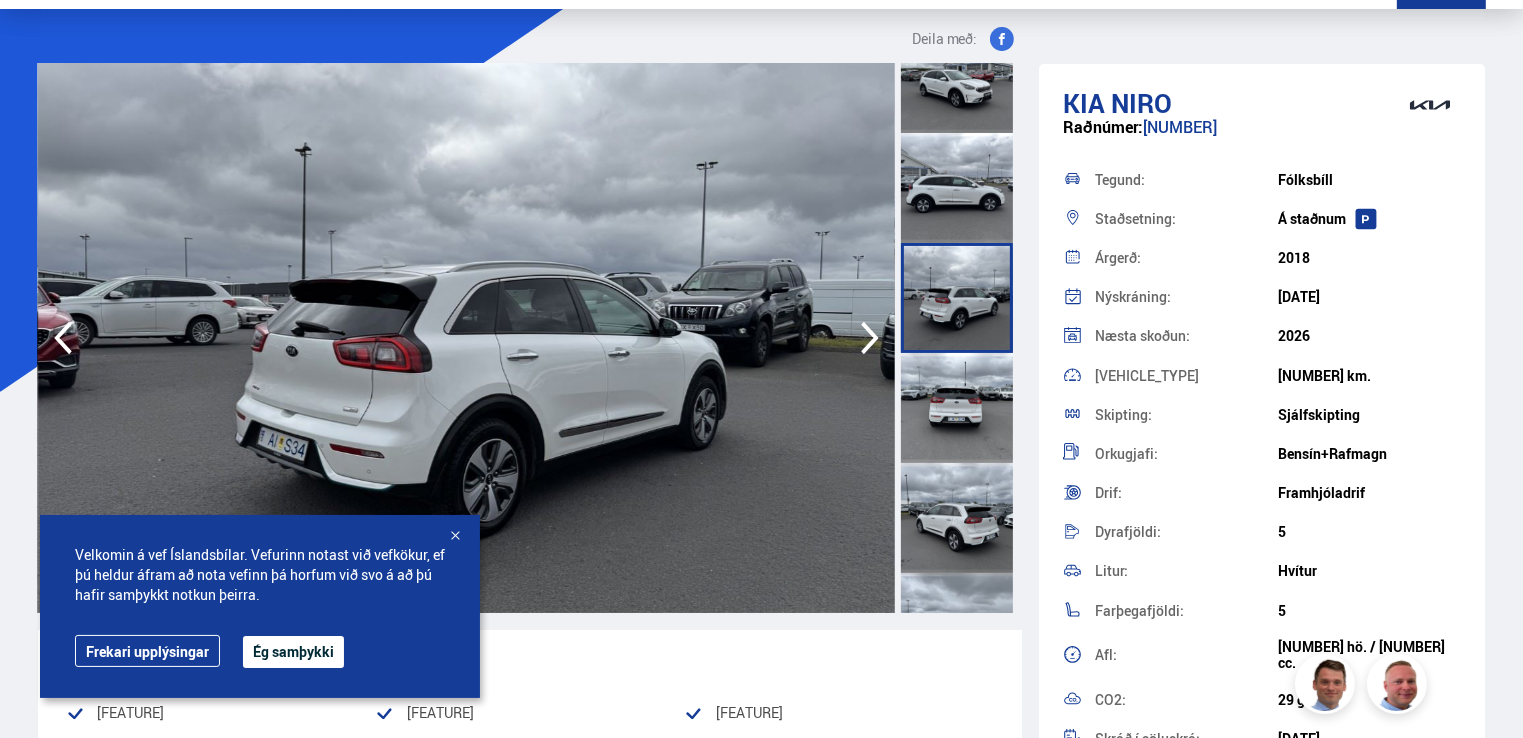 click at bounding box center [957, 408] 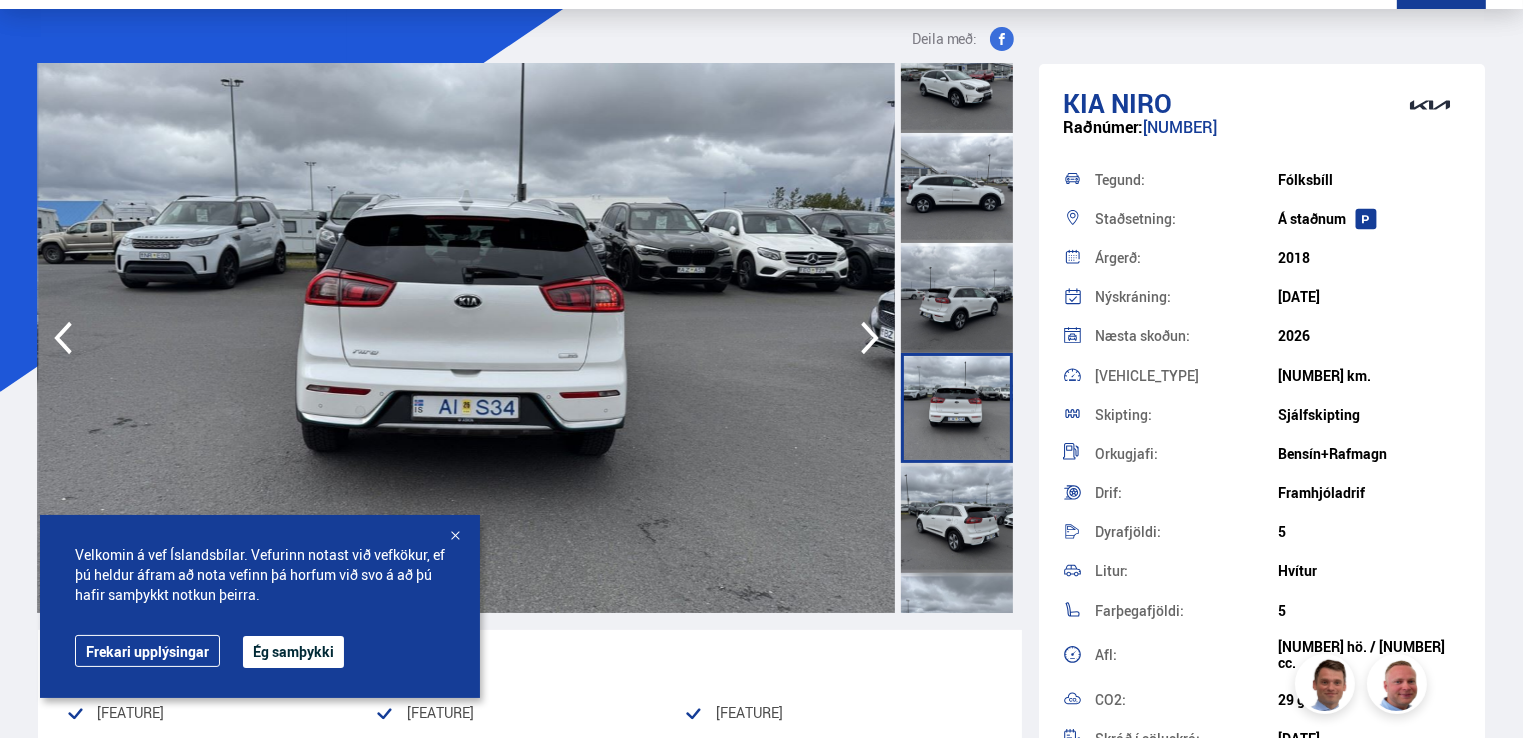 click at bounding box center (957, 518) 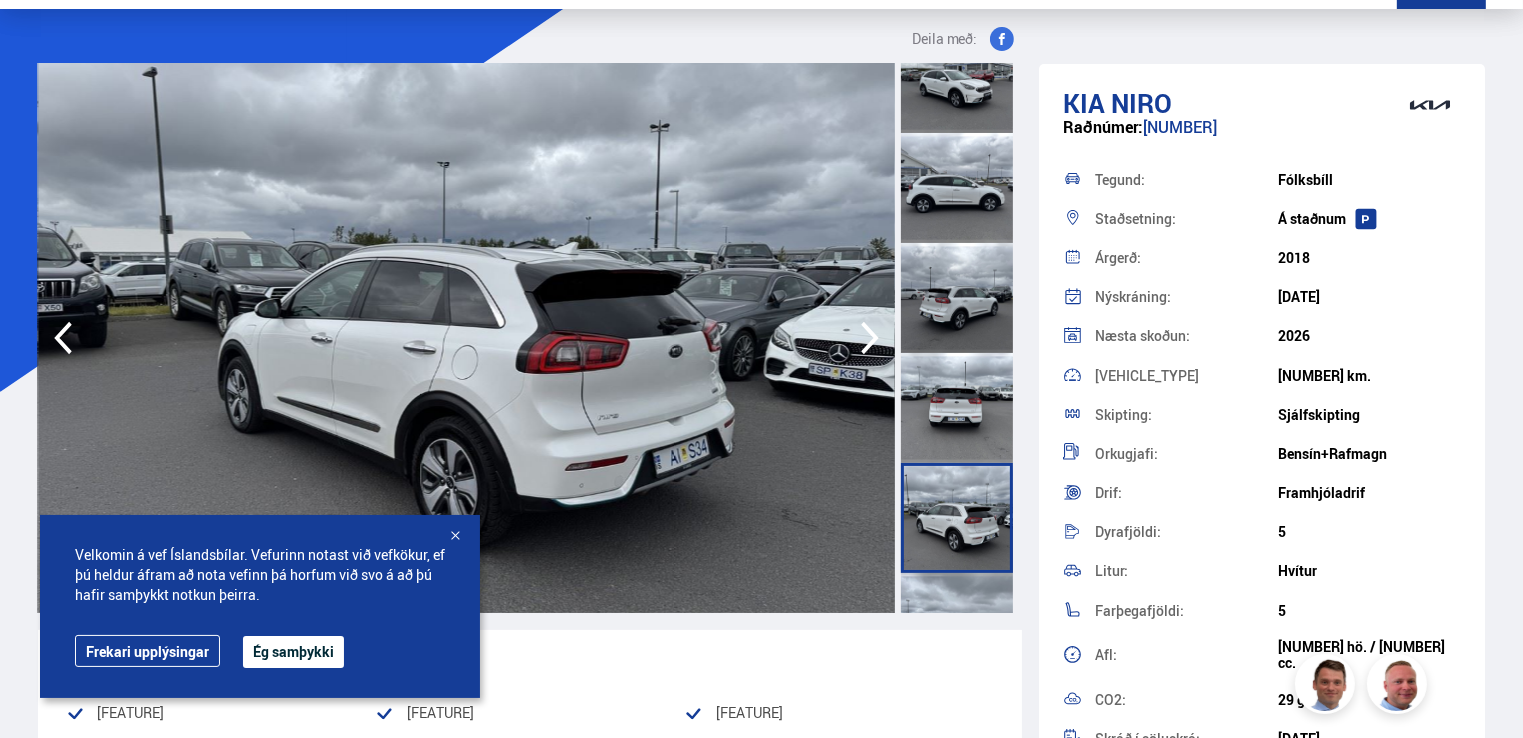 click at bounding box center (960, 338) 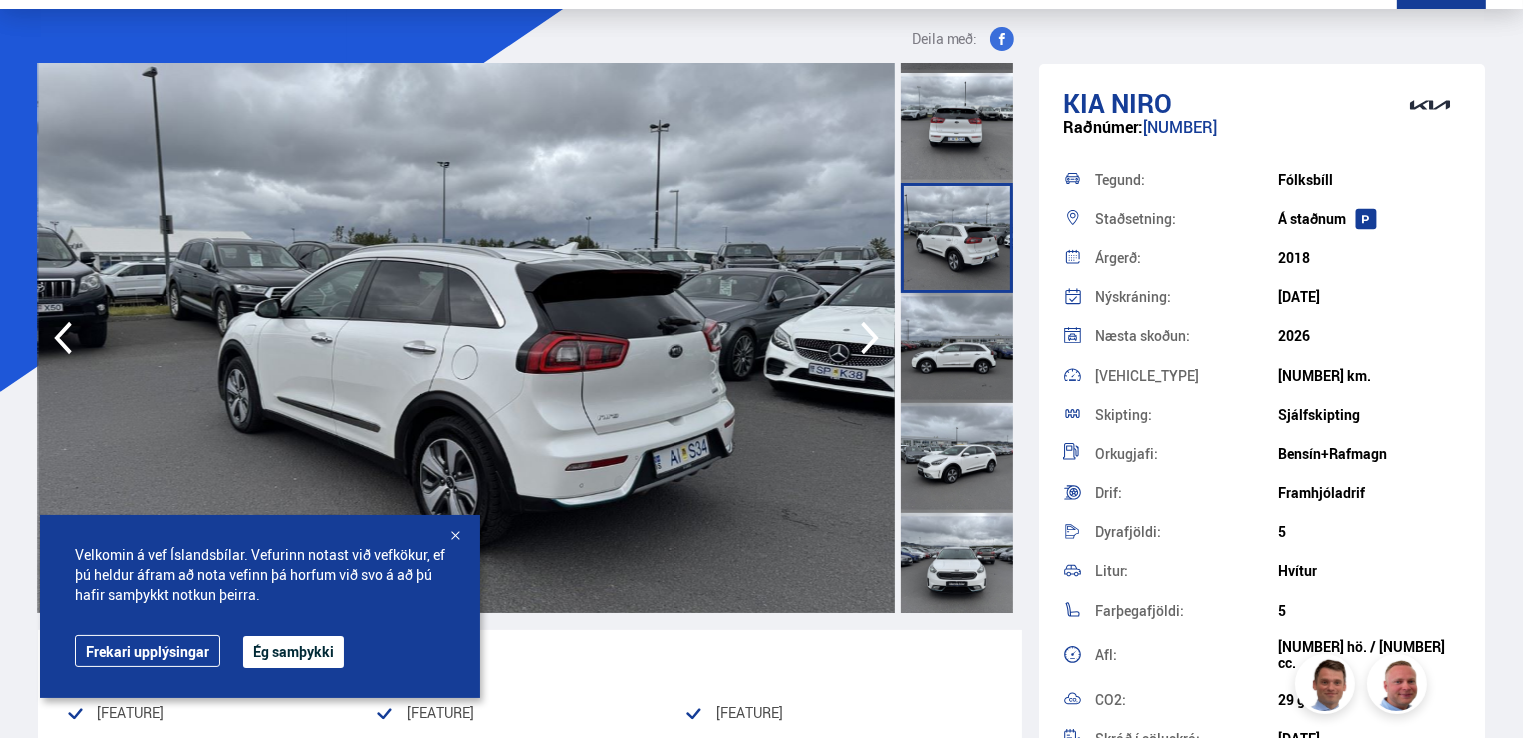 scroll, scrollTop: 324, scrollLeft: 0, axis: vertical 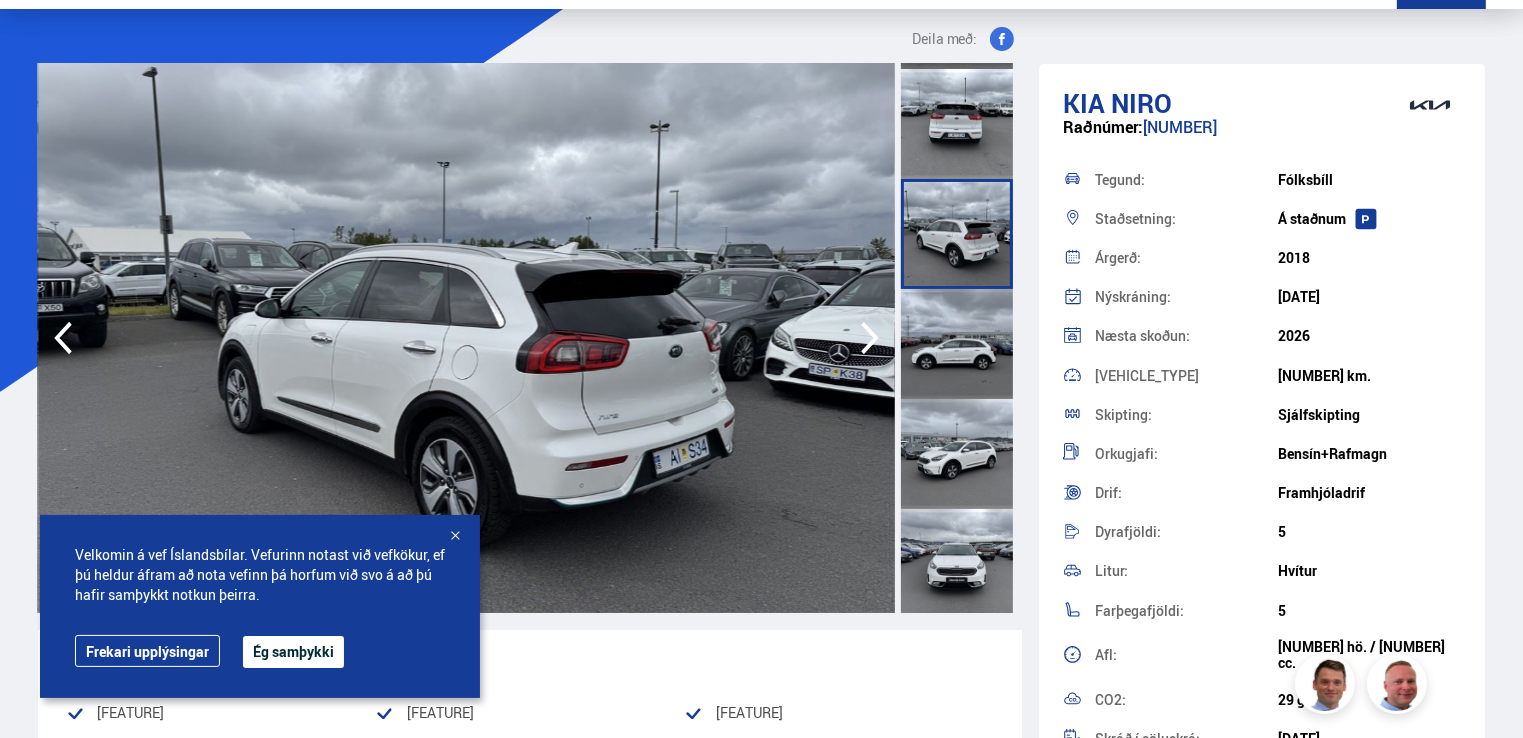 click at bounding box center [957, 344] 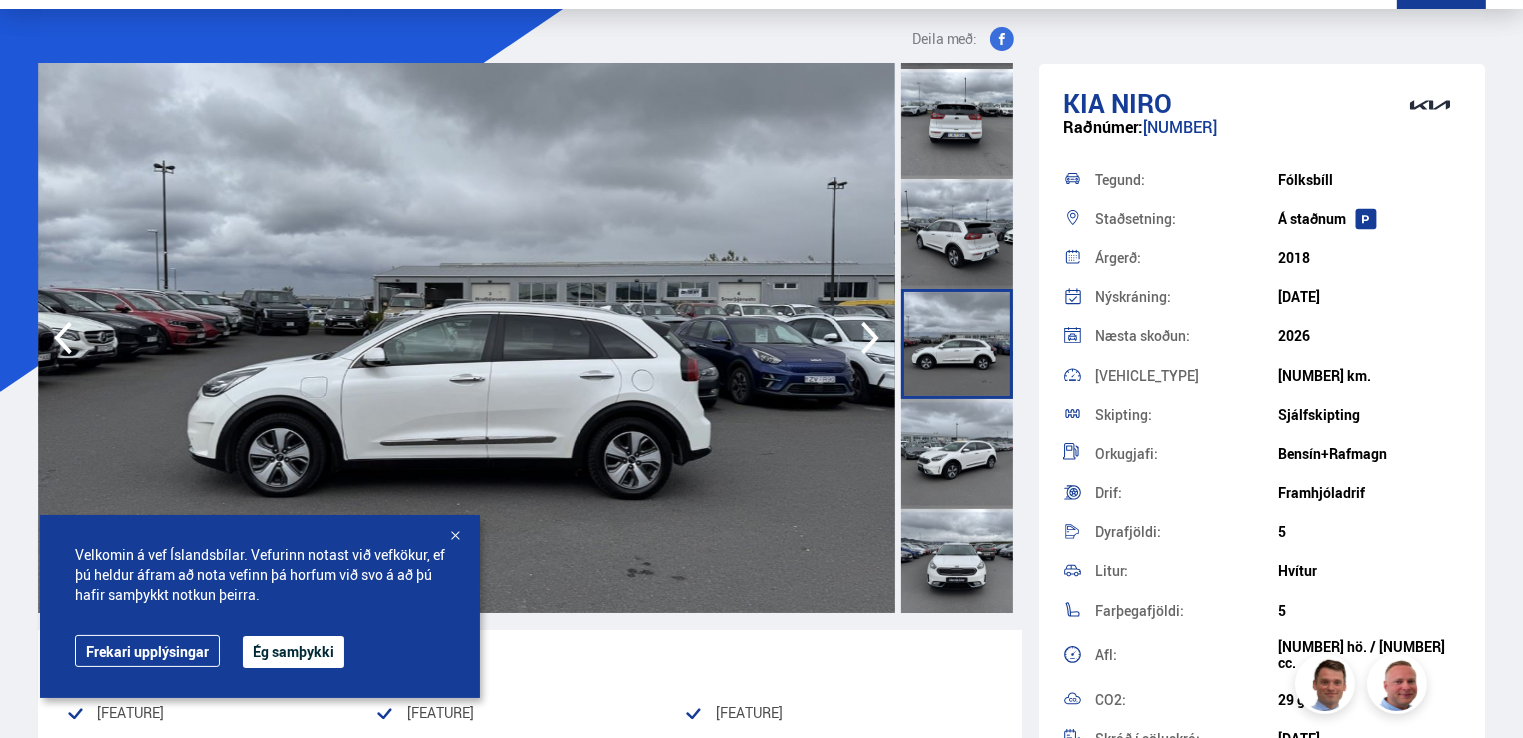 click at bounding box center [957, 454] 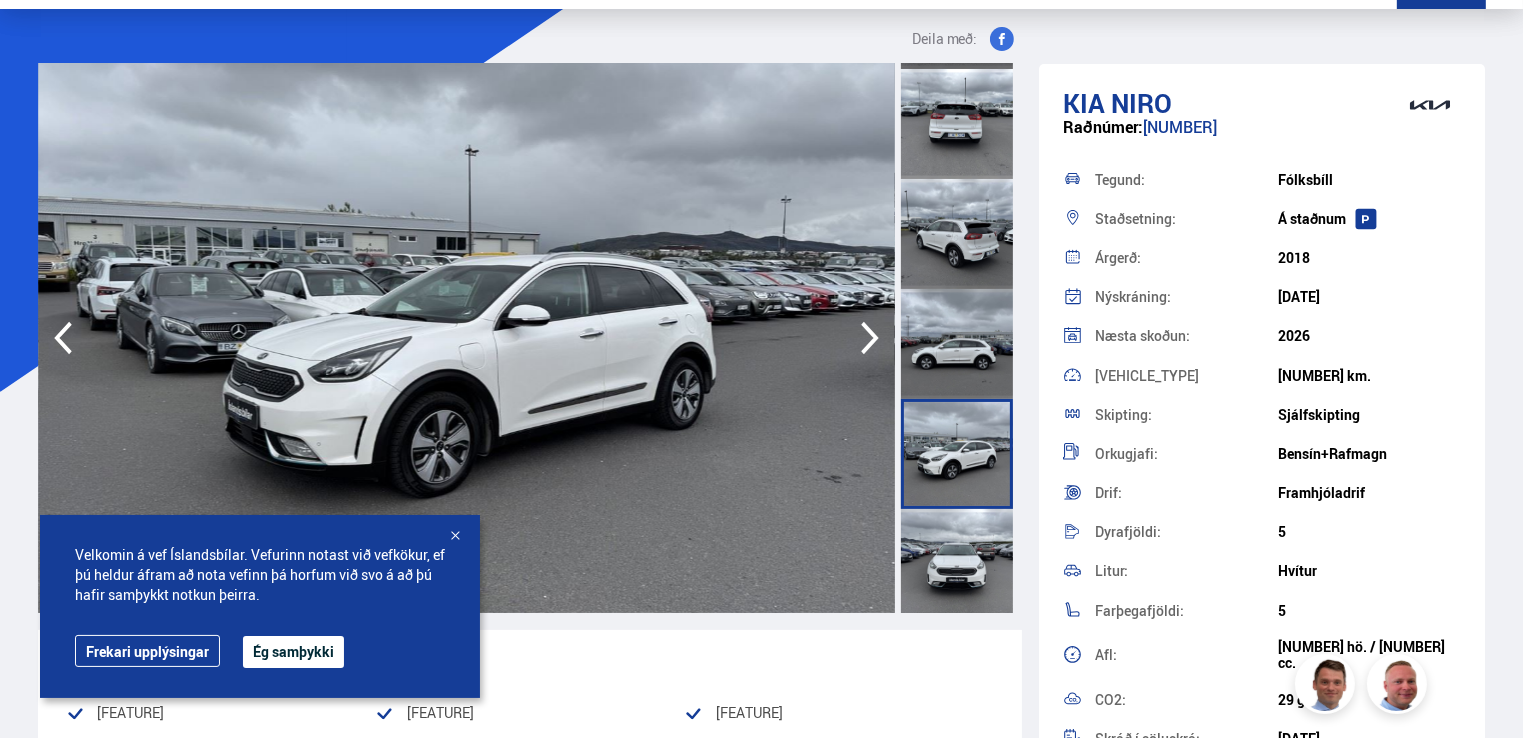 click at bounding box center (957, 454) 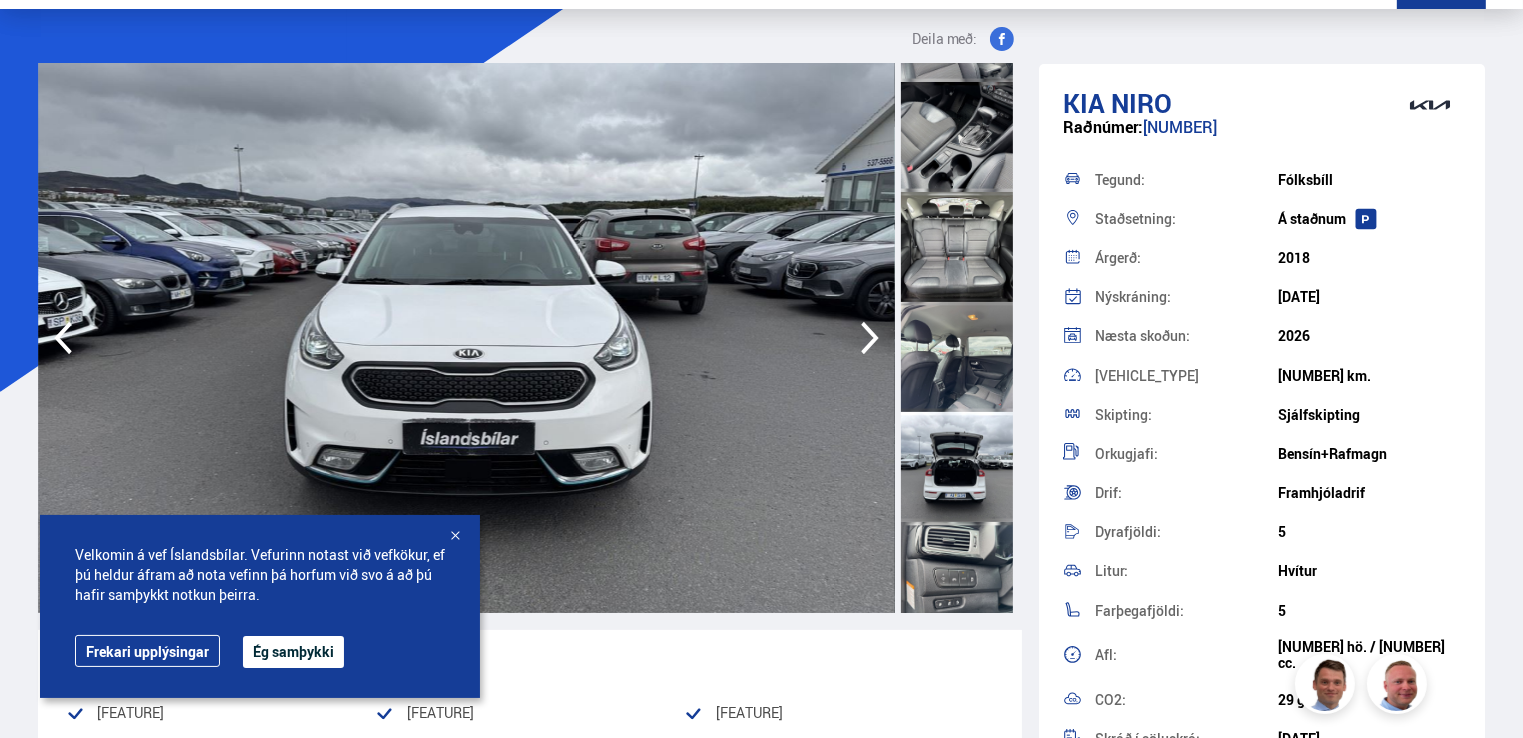 scroll, scrollTop: 1763, scrollLeft: 0, axis: vertical 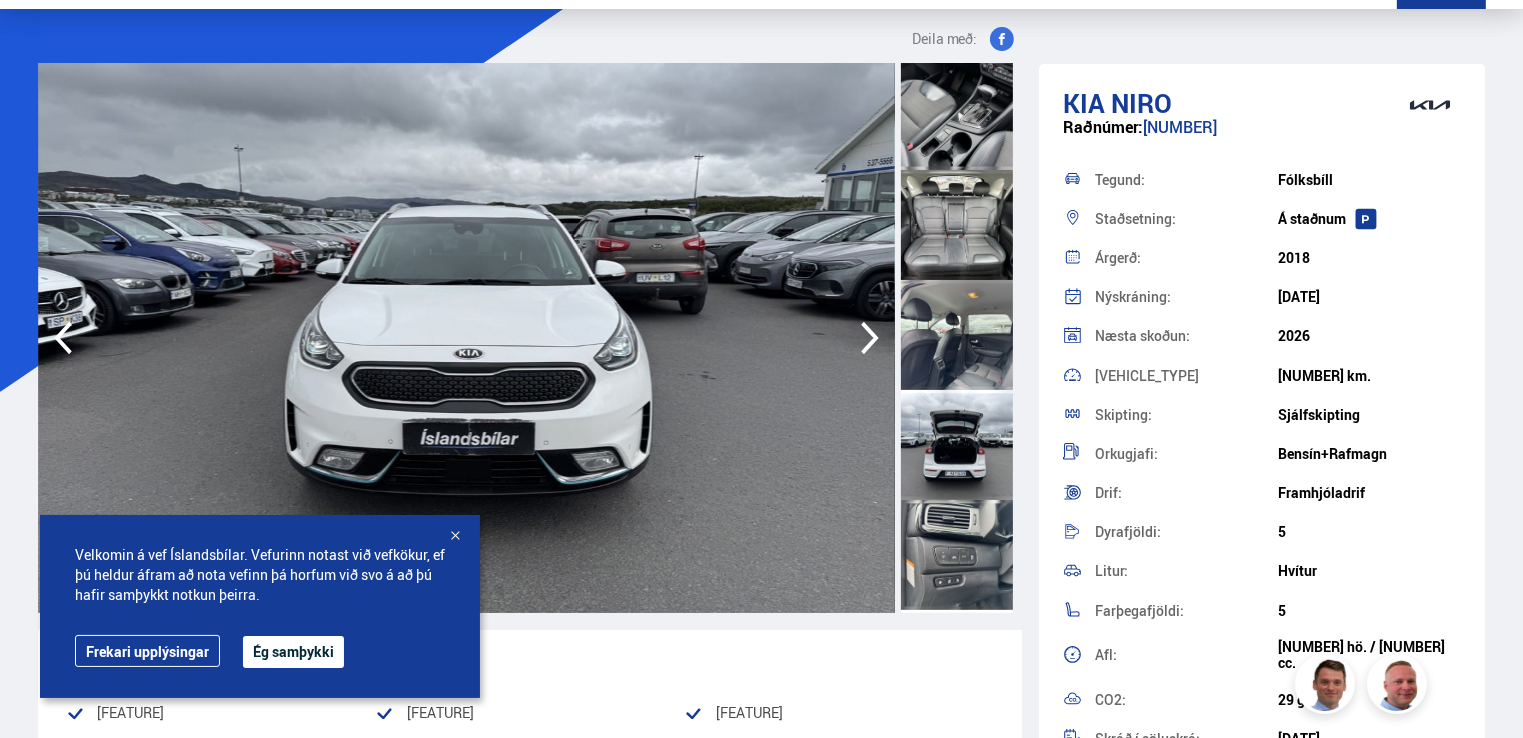 click at bounding box center [957, 445] 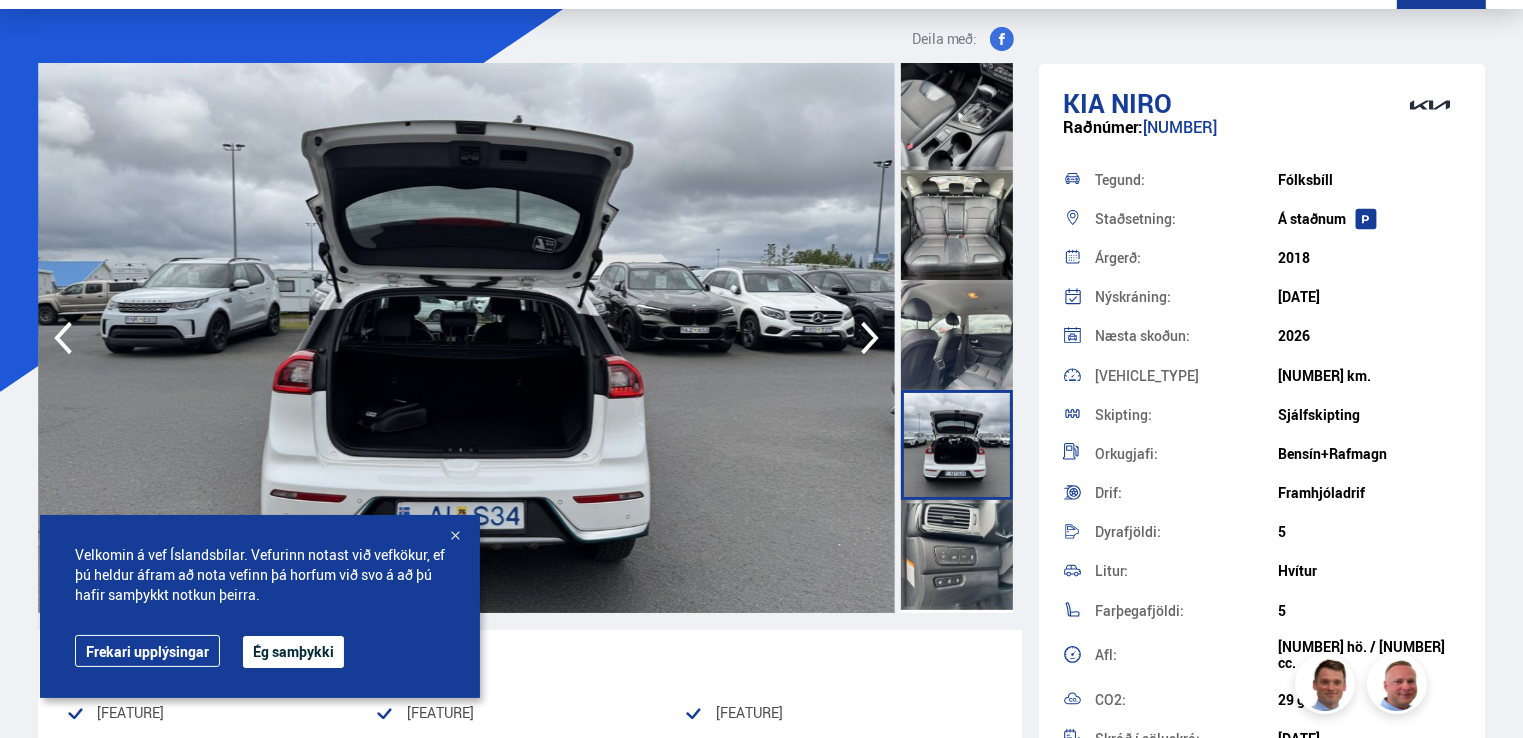click at bounding box center [466, 338] 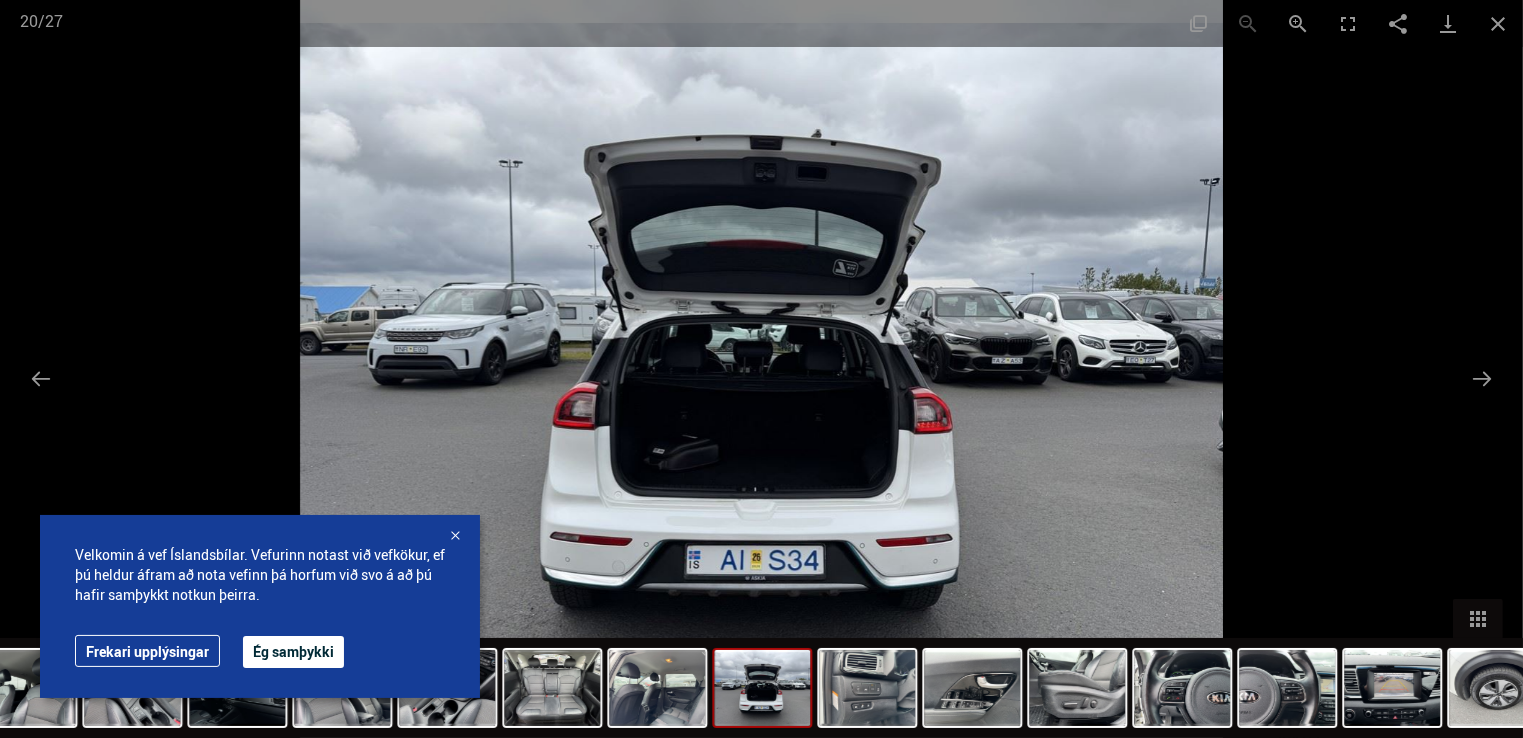 click at bounding box center (761, 369) 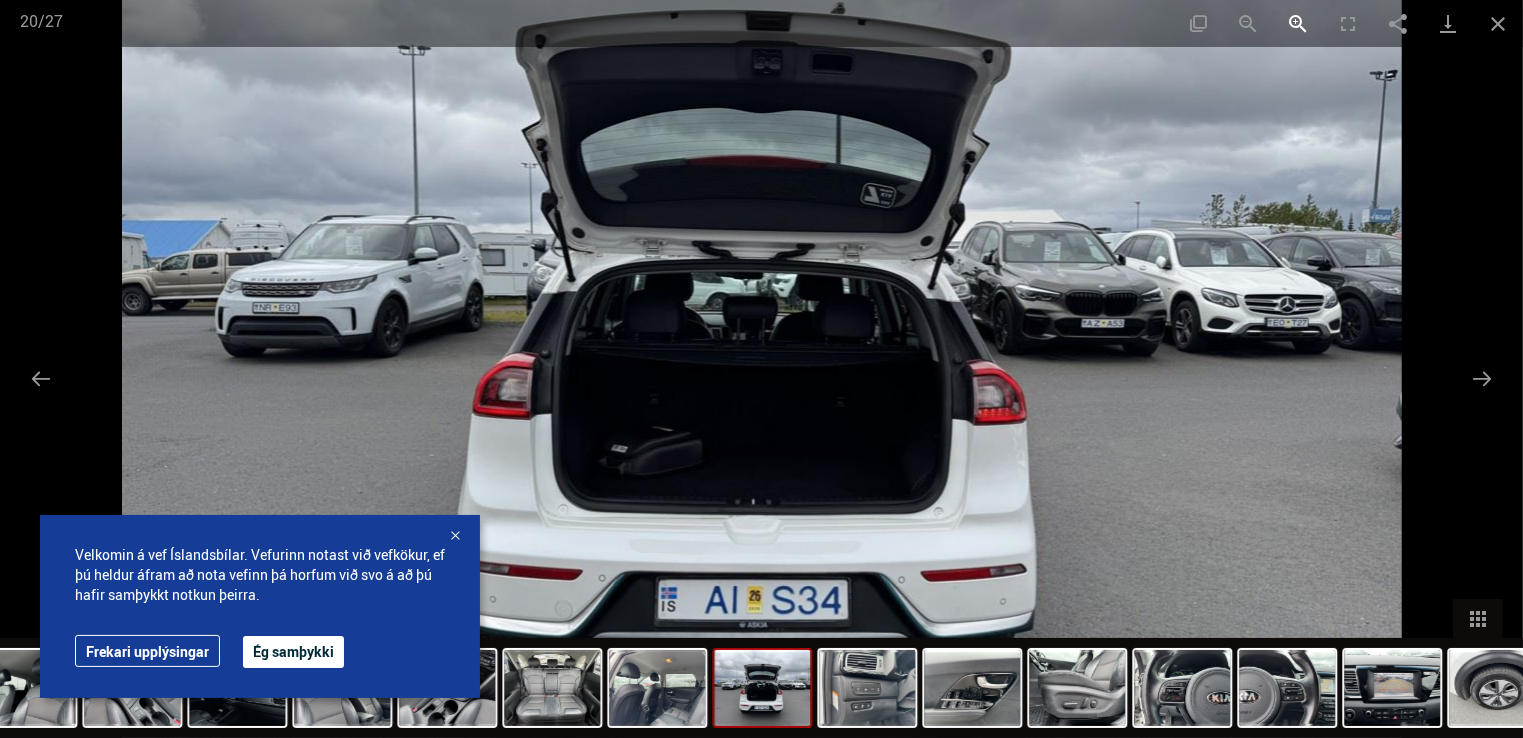 click at bounding box center [1298, 23] 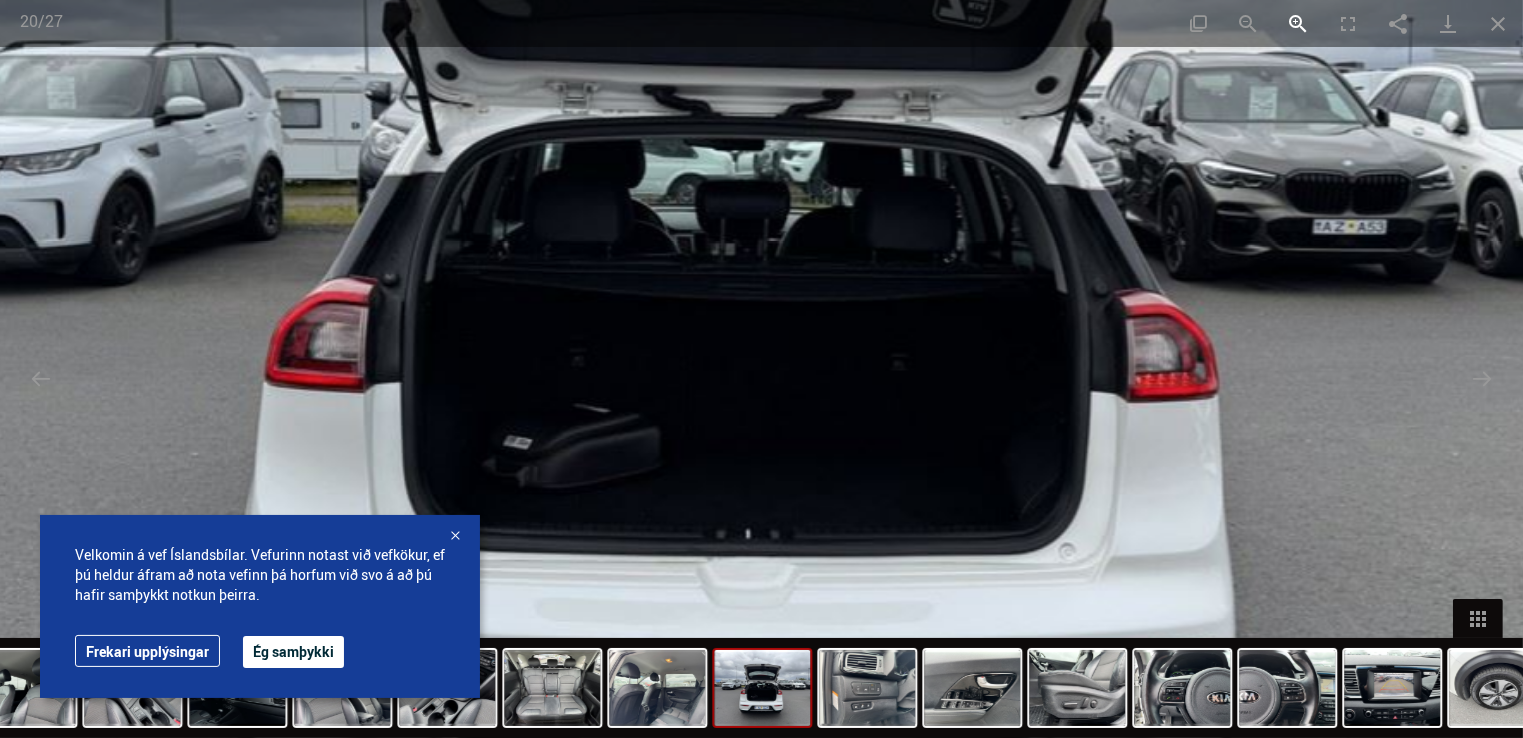click at bounding box center (1298, 23) 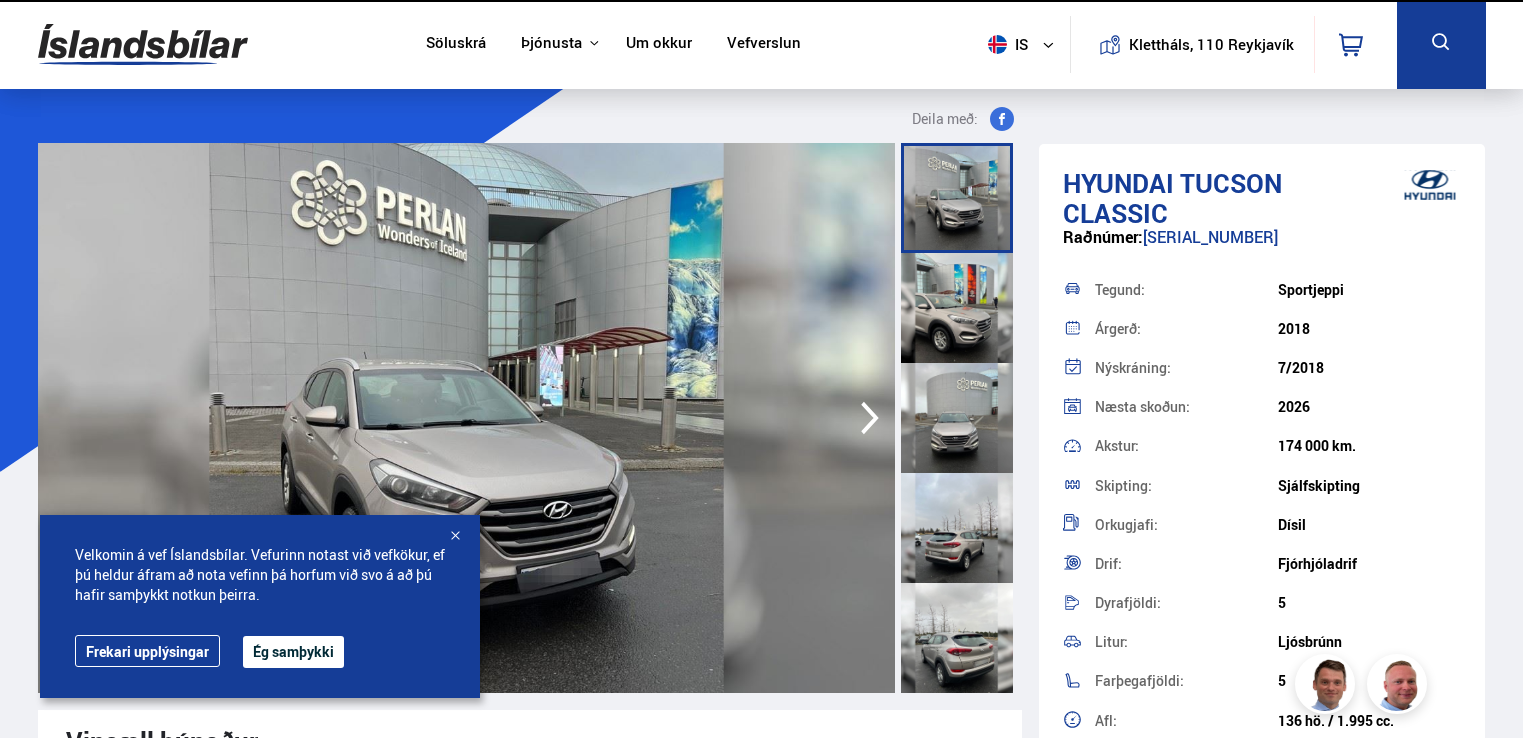 scroll, scrollTop: 0, scrollLeft: 0, axis: both 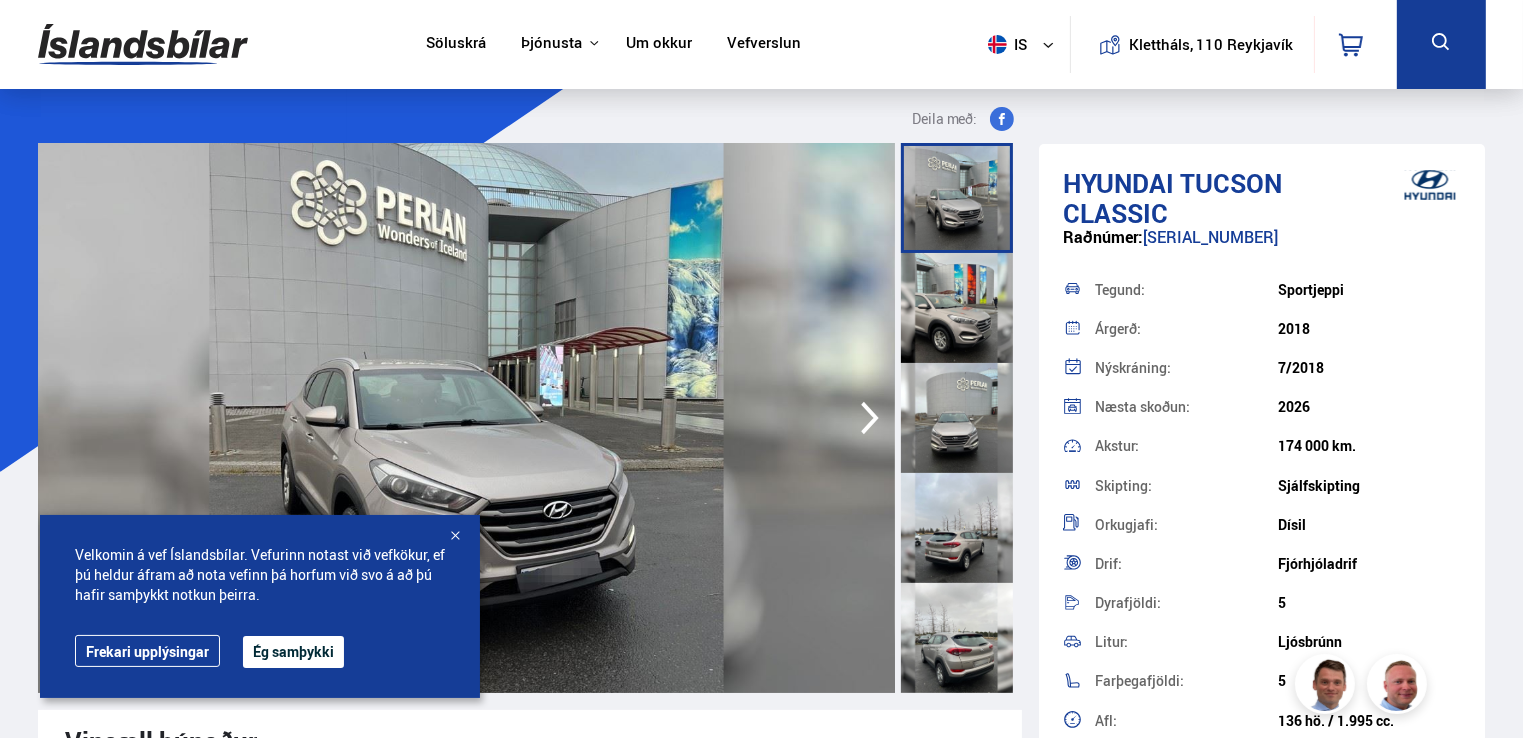 click on "Söluskrá
Þjónusta
Íslandsbílar
Kaupumbila.is
Íslandsvörn
Leiðbeiningar
Um okkur
Vefverslun
is      is
en
pl
Klettháls, 110 Reykjavík
0
Söluskrá
Þjónusta
Íslandsbílar
Kaupumbila.is
Íslandsvörn
Leiðbeiningar
Um okkur
Vefverslun
Klettháls, 110 Reykjavík    is      is
en
pl
Veldu framleiðanda, gerð eða eiginleika 0   Flokkar 0   Drif 0   Skipting 0   Orkugjafi 0   Verð   100.000   kr.   10.000.000   kr.
+
100000 10000000   Árgerð   2005     2025       2005 2025   Akstur   0   km.   200.000   km.     0 200000
Á staðnum
Tilboð
Myndband" at bounding box center [761, 5170] 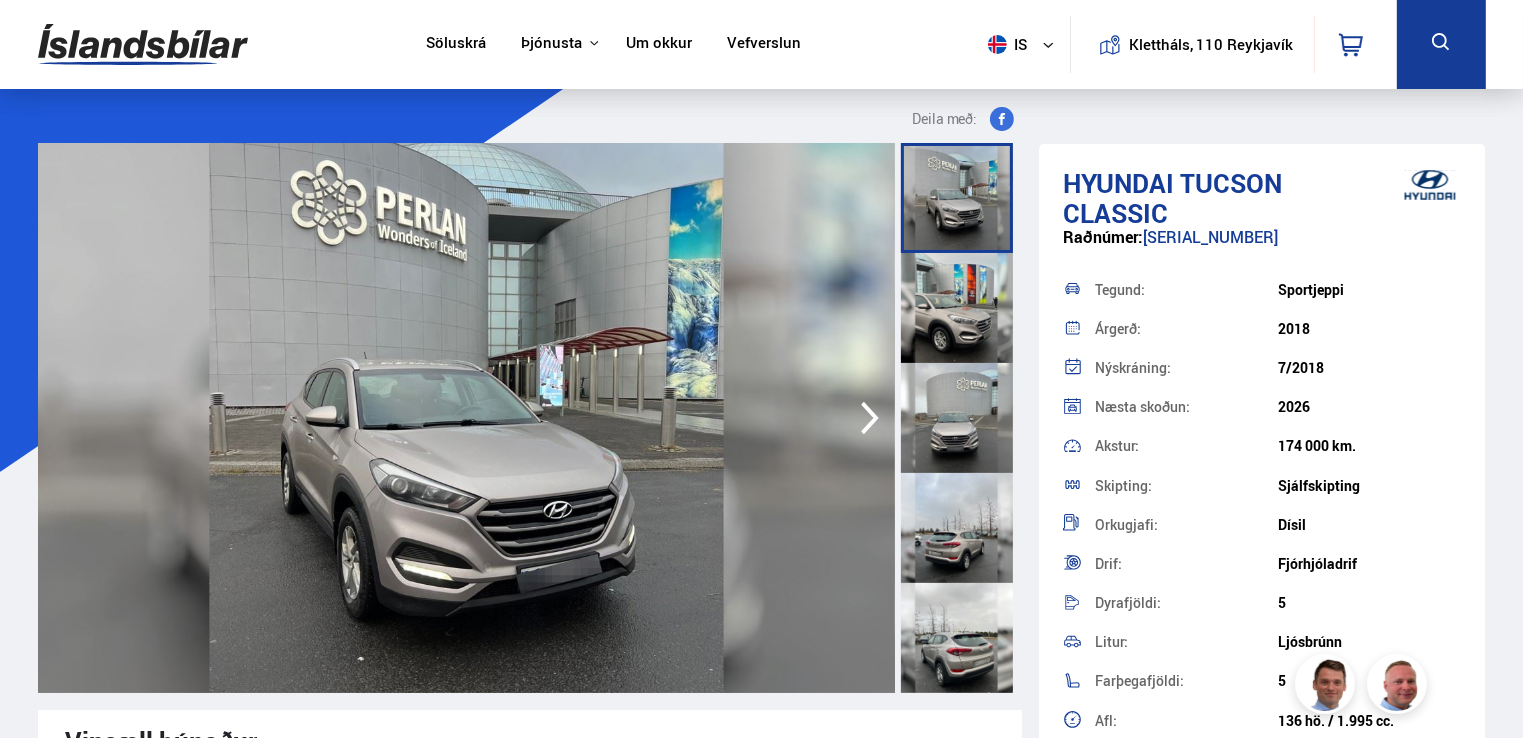 drag, startPoint x: 1479, startPoint y: 337, endPoint x: 1472, endPoint y: 398, distance: 61.400326 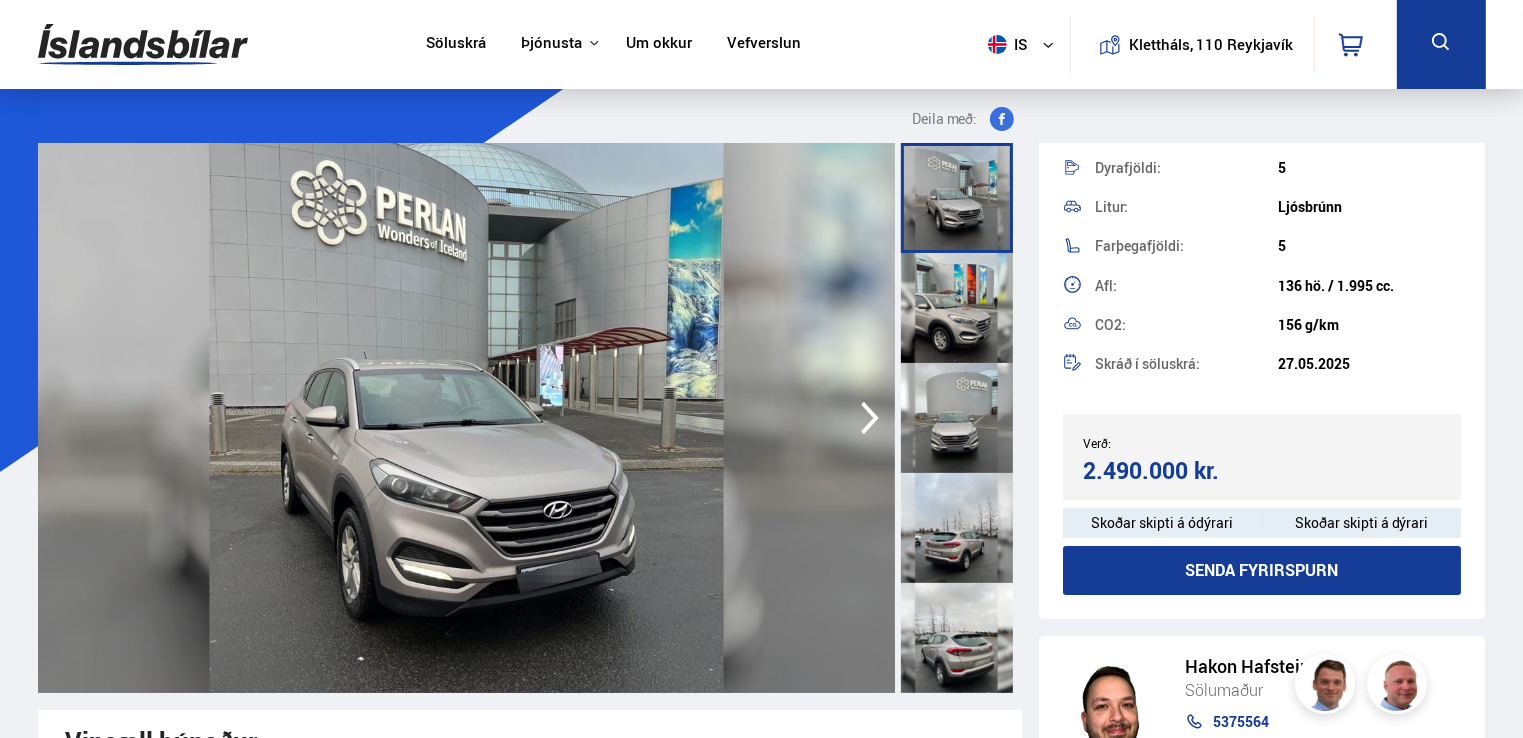 scroll, scrollTop: 450, scrollLeft: 0, axis: vertical 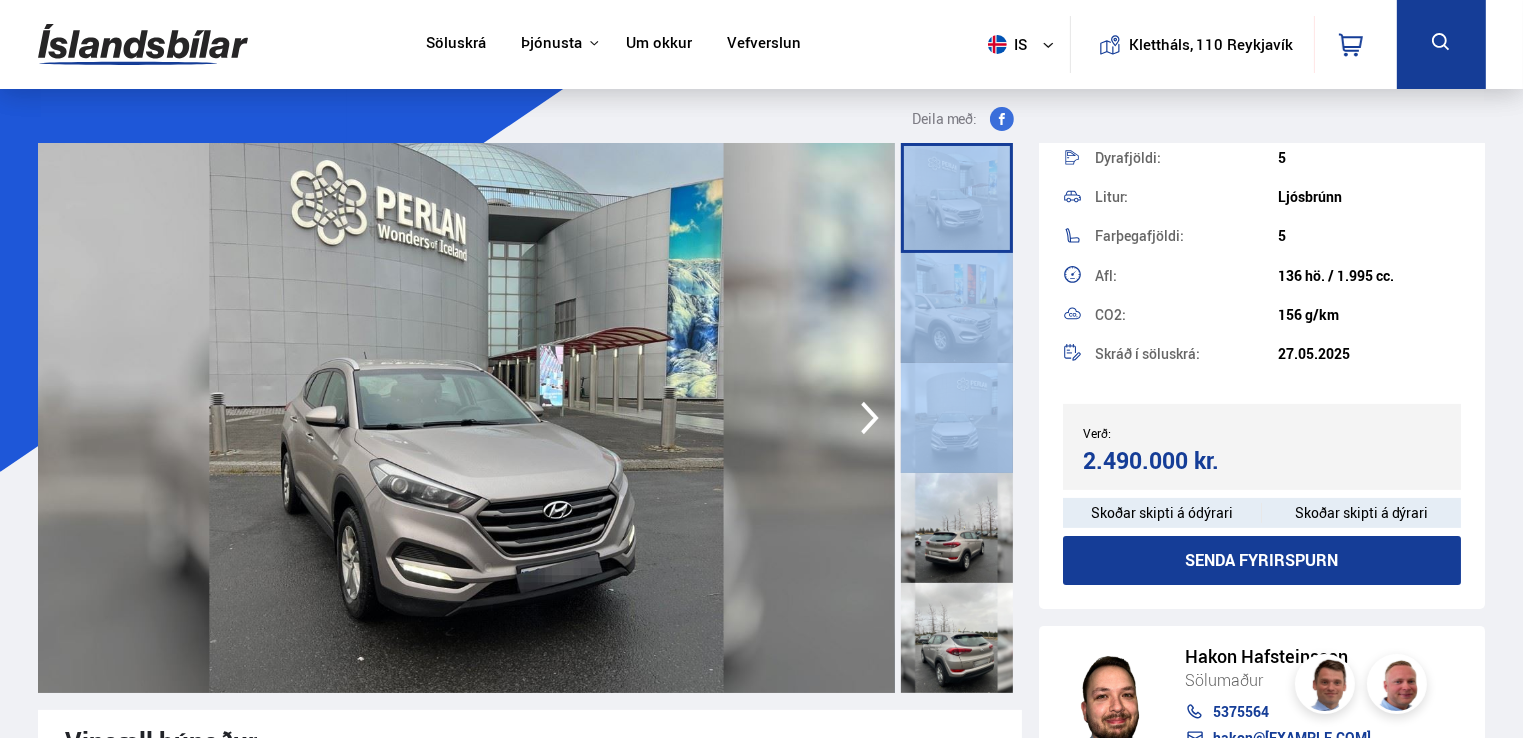 drag, startPoint x: 1022, startPoint y: 414, endPoint x: 1020, endPoint y: 441, distance: 27.073973 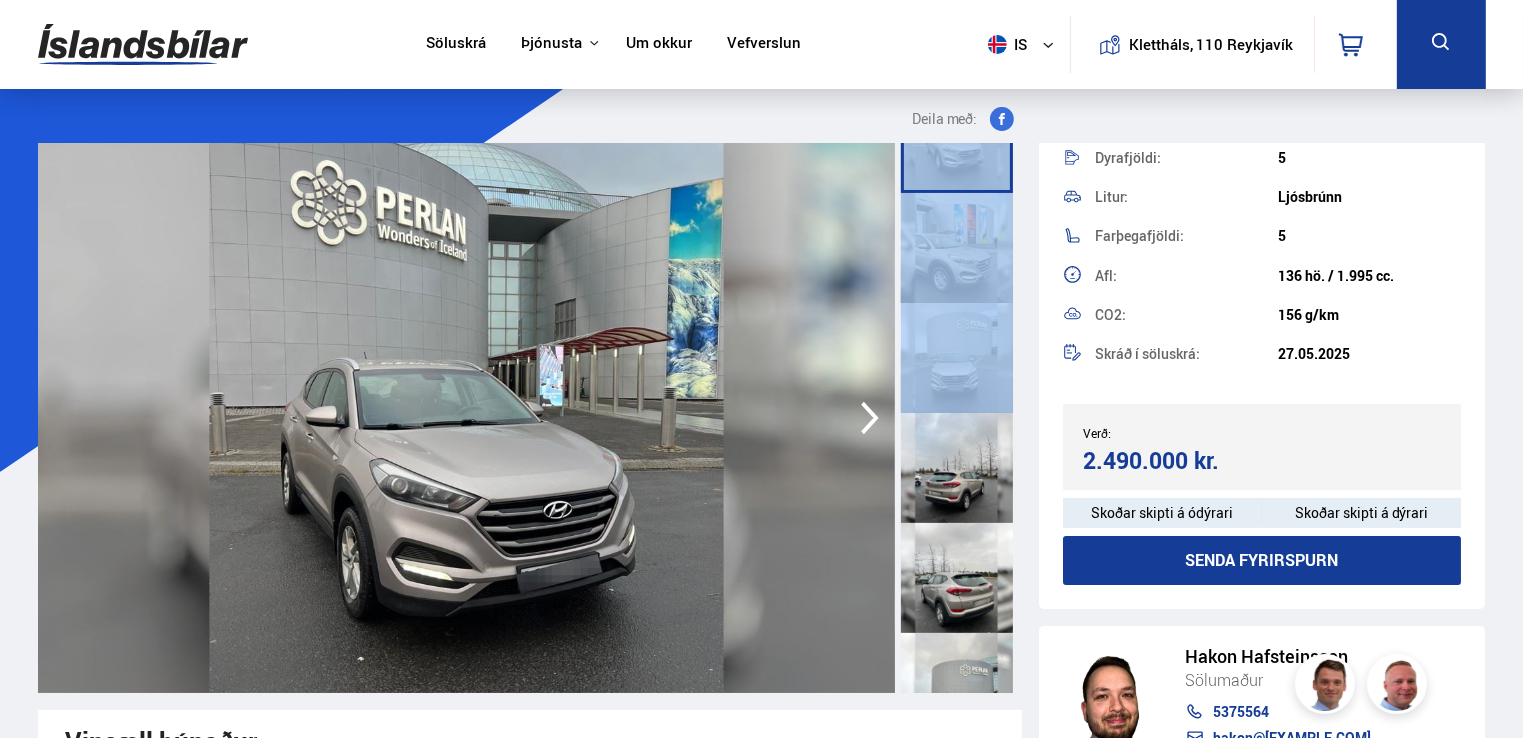 scroll, scrollTop: 0, scrollLeft: 0, axis: both 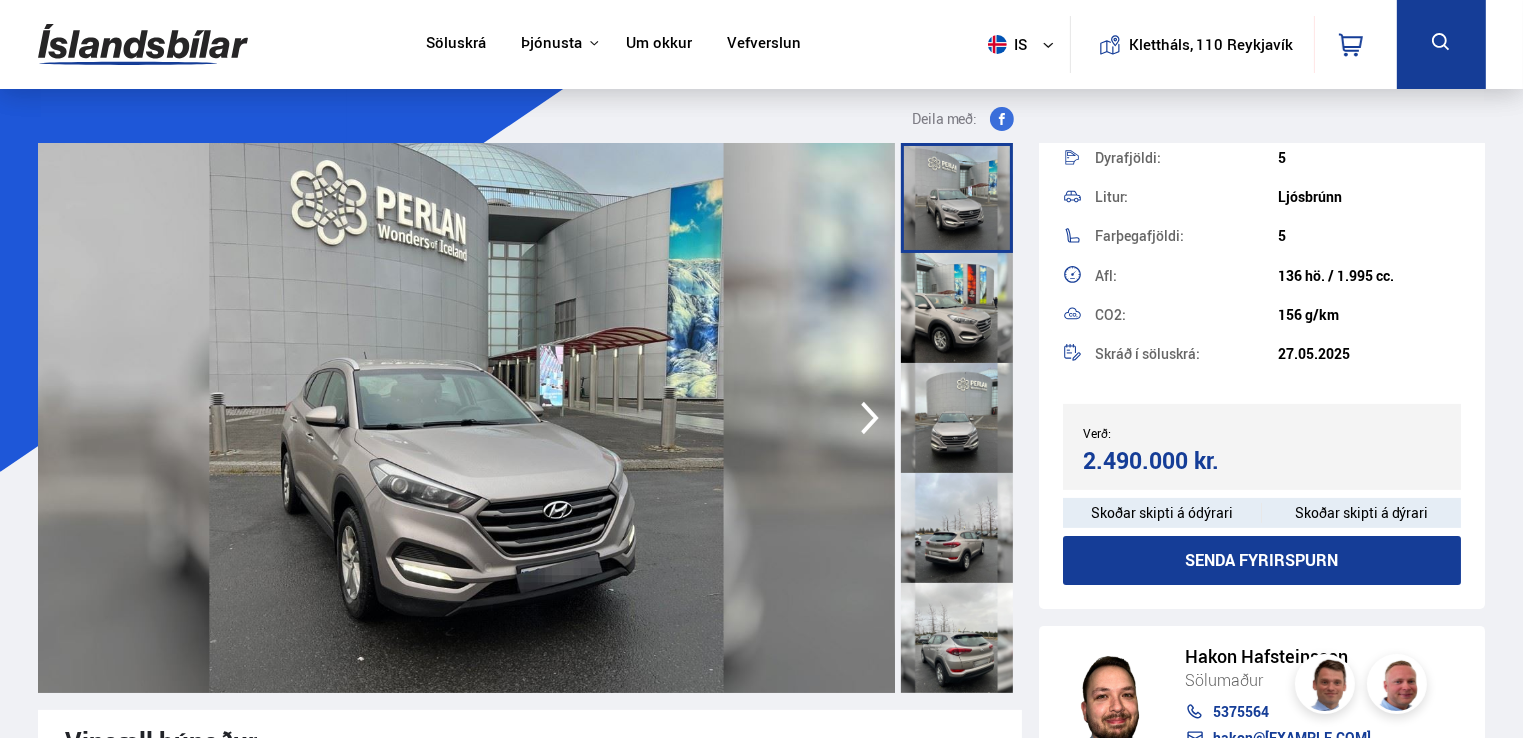 click at bounding box center [957, 418] 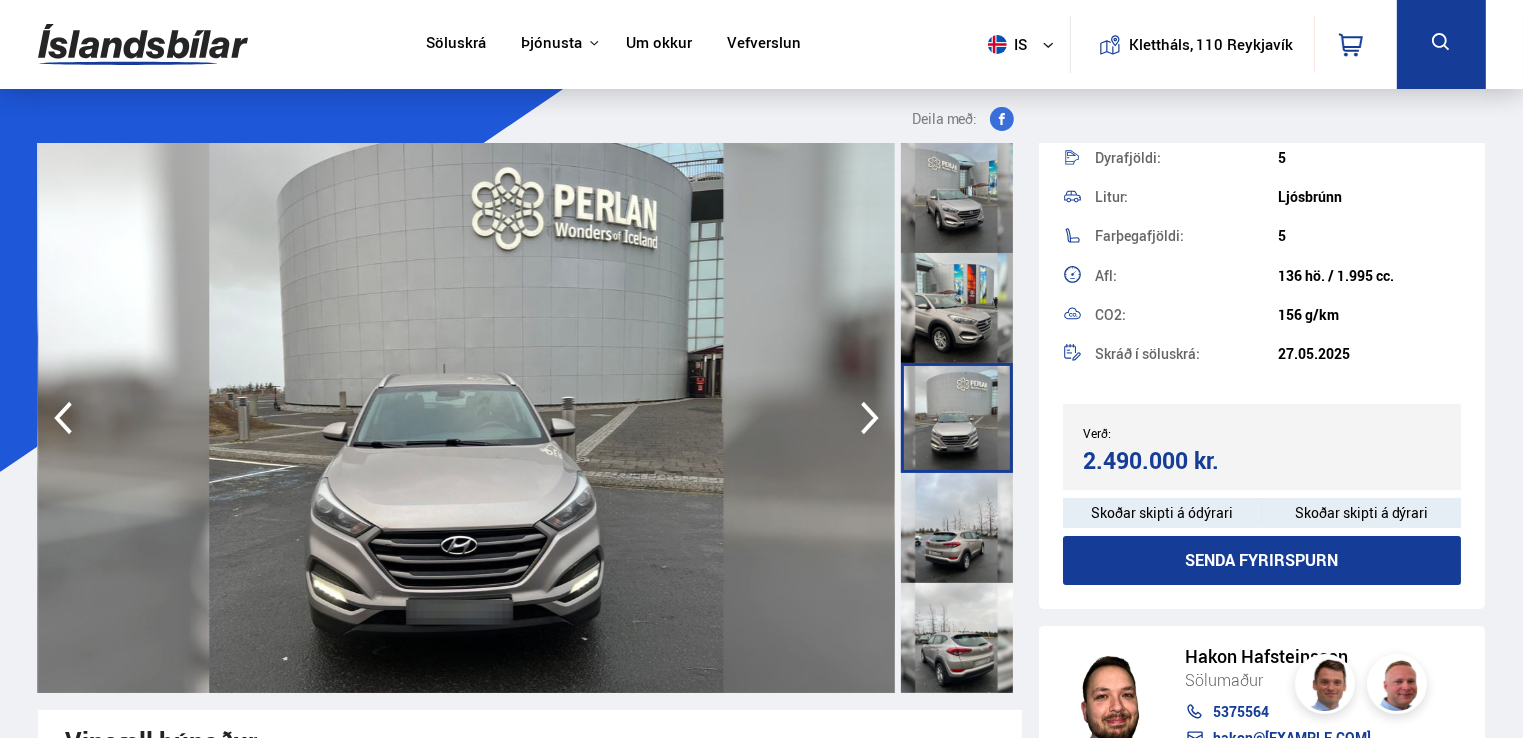 click at bounding box center (870, 418) 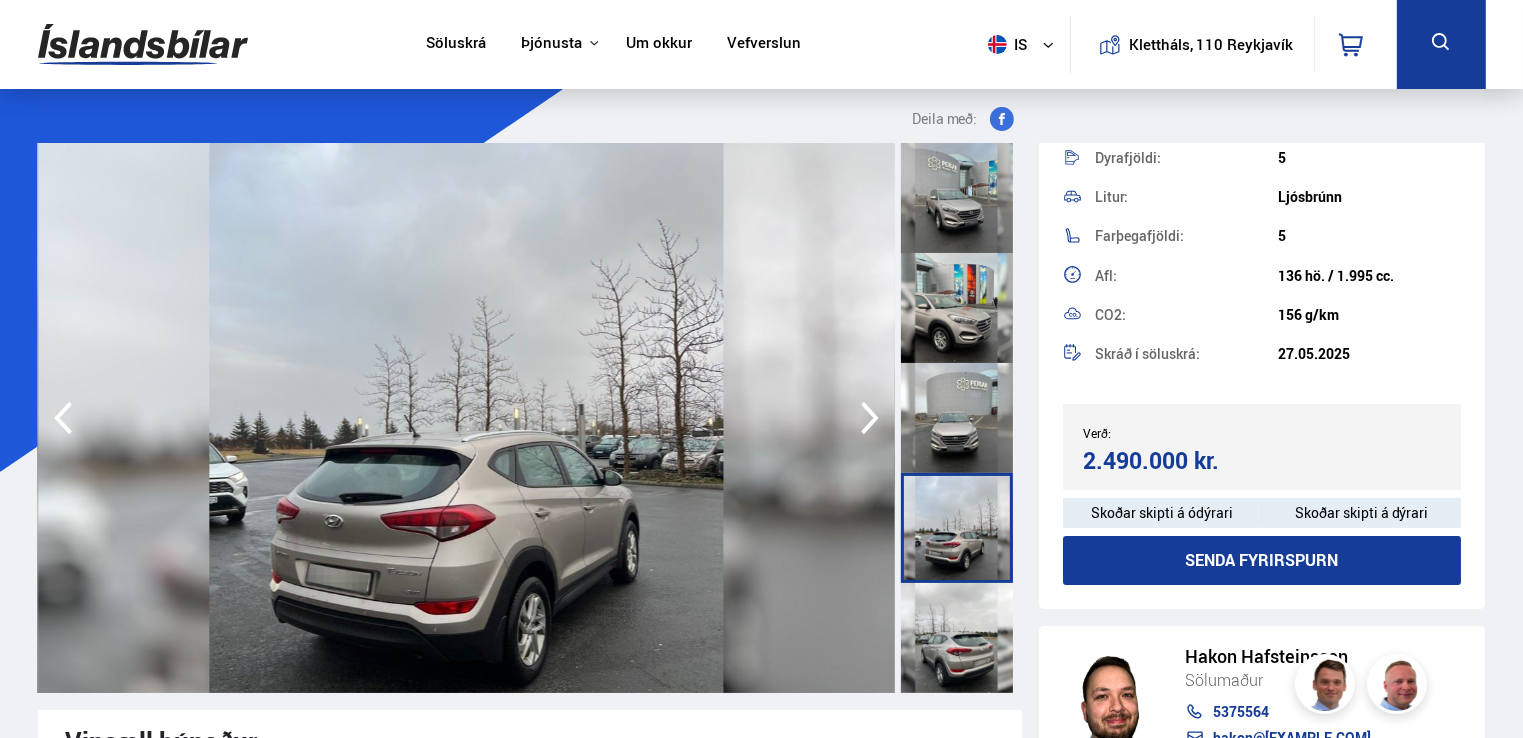 click at bounding box center (870, 418) 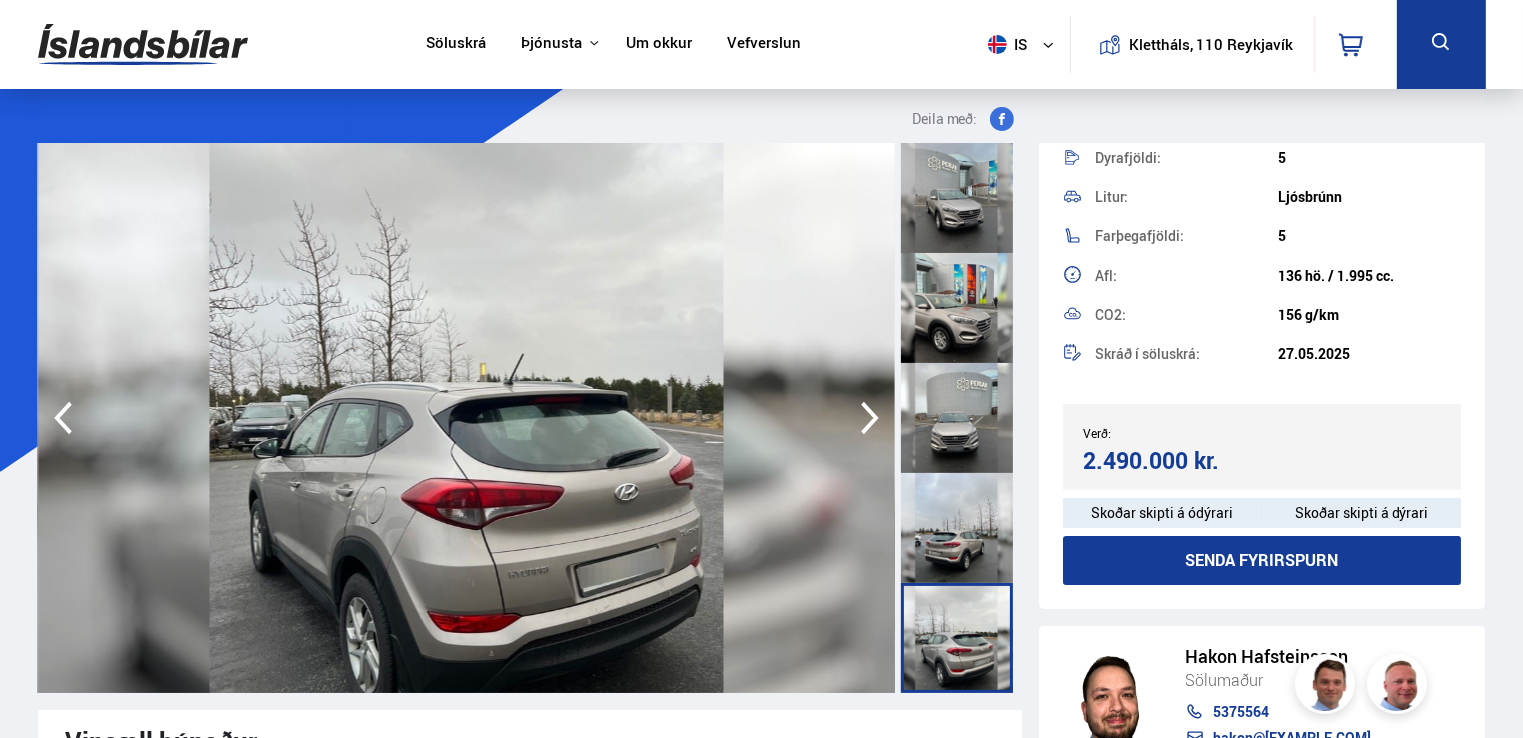 click at bounding box center [870, 418] 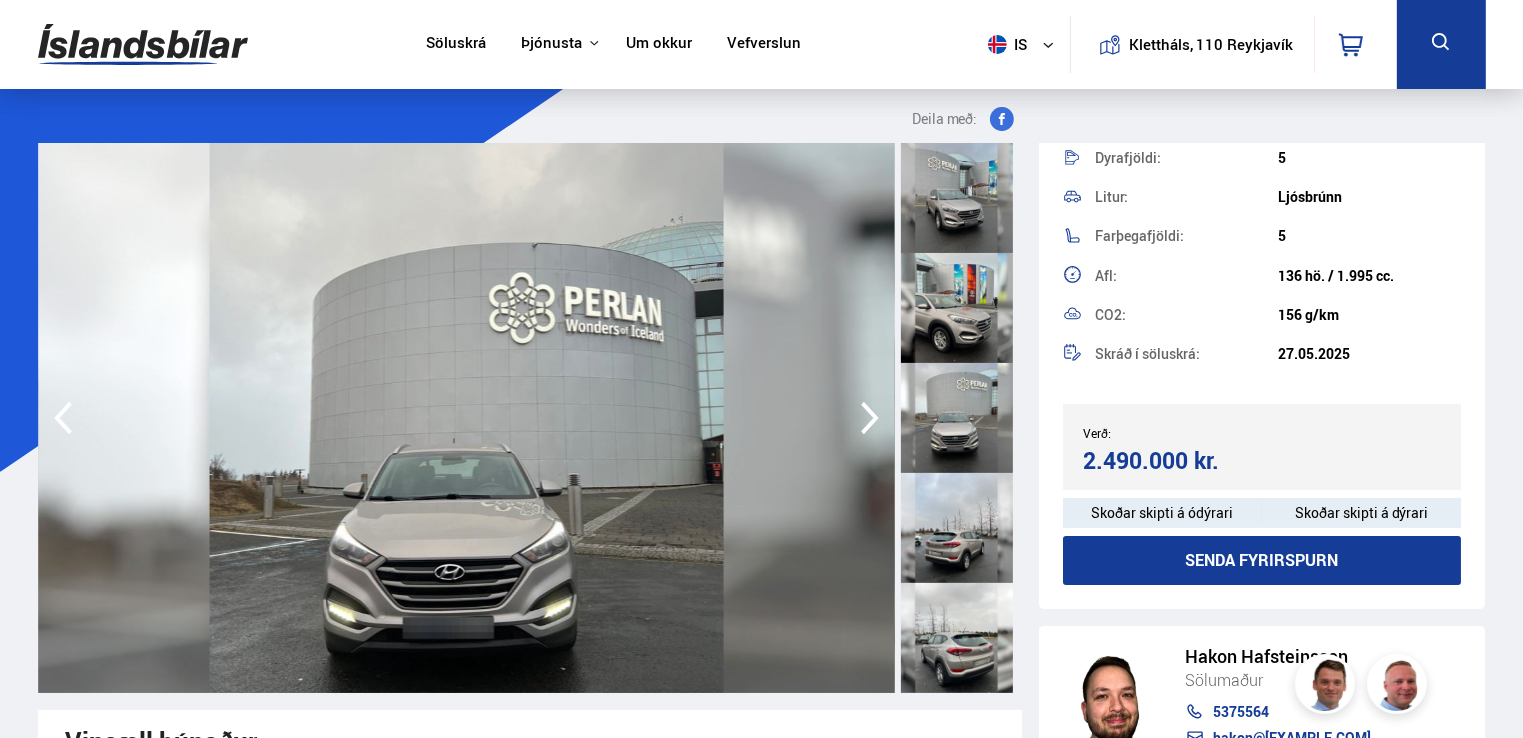 click at bounding box center [870, 418] 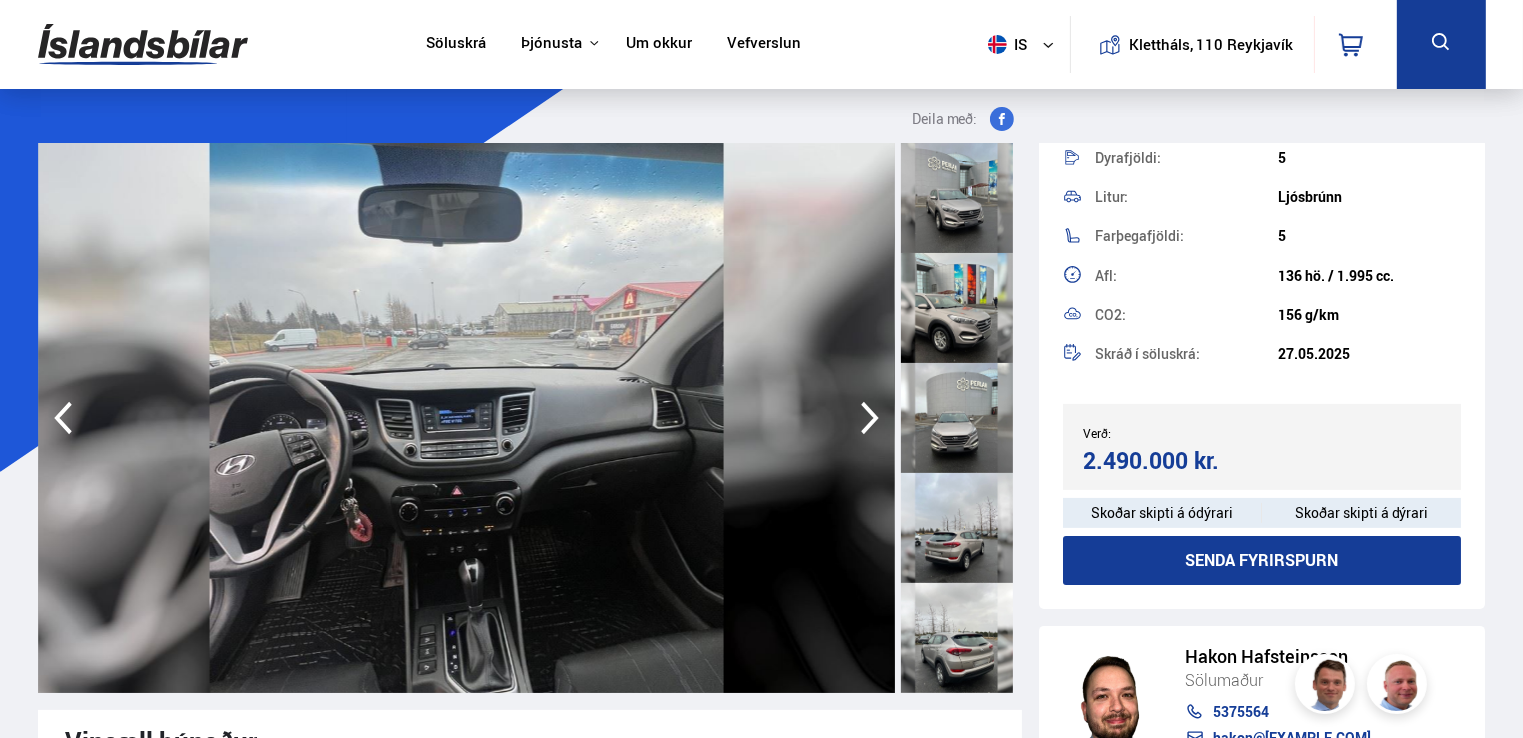 click at bounding box center [870, 418] 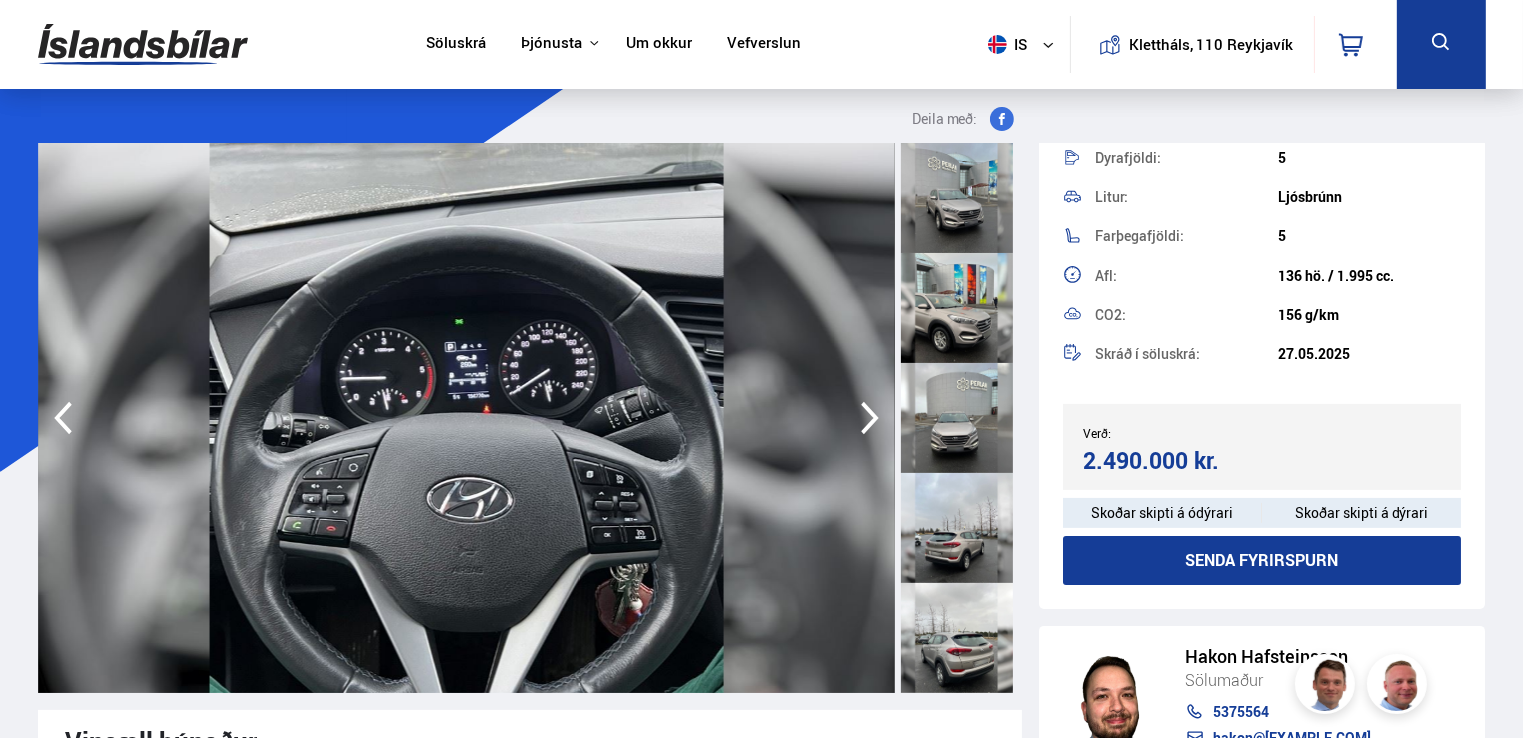 click at bounding box center (870, 418) 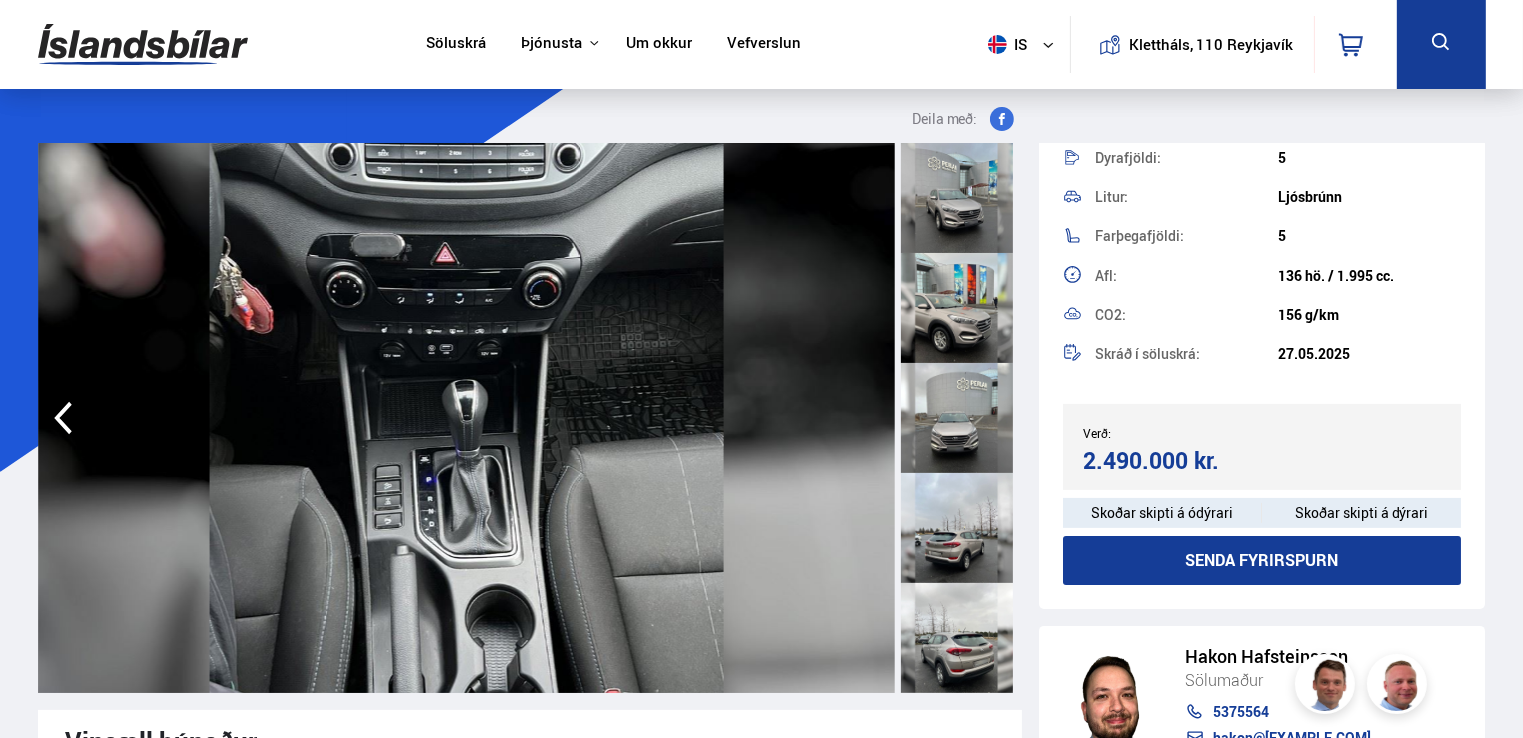 click at bounding box center [466, 418] 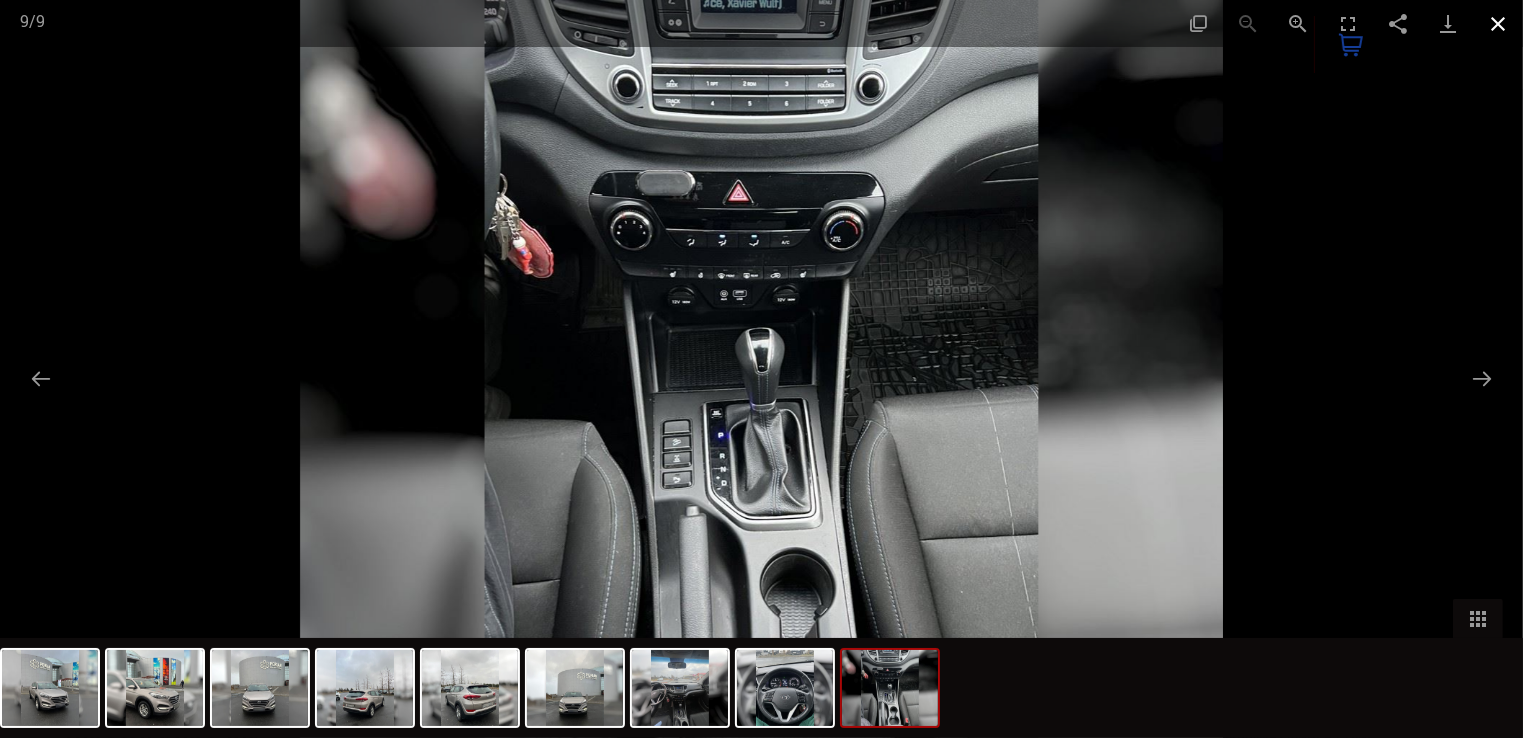 click at bounding box center [1498, 23] 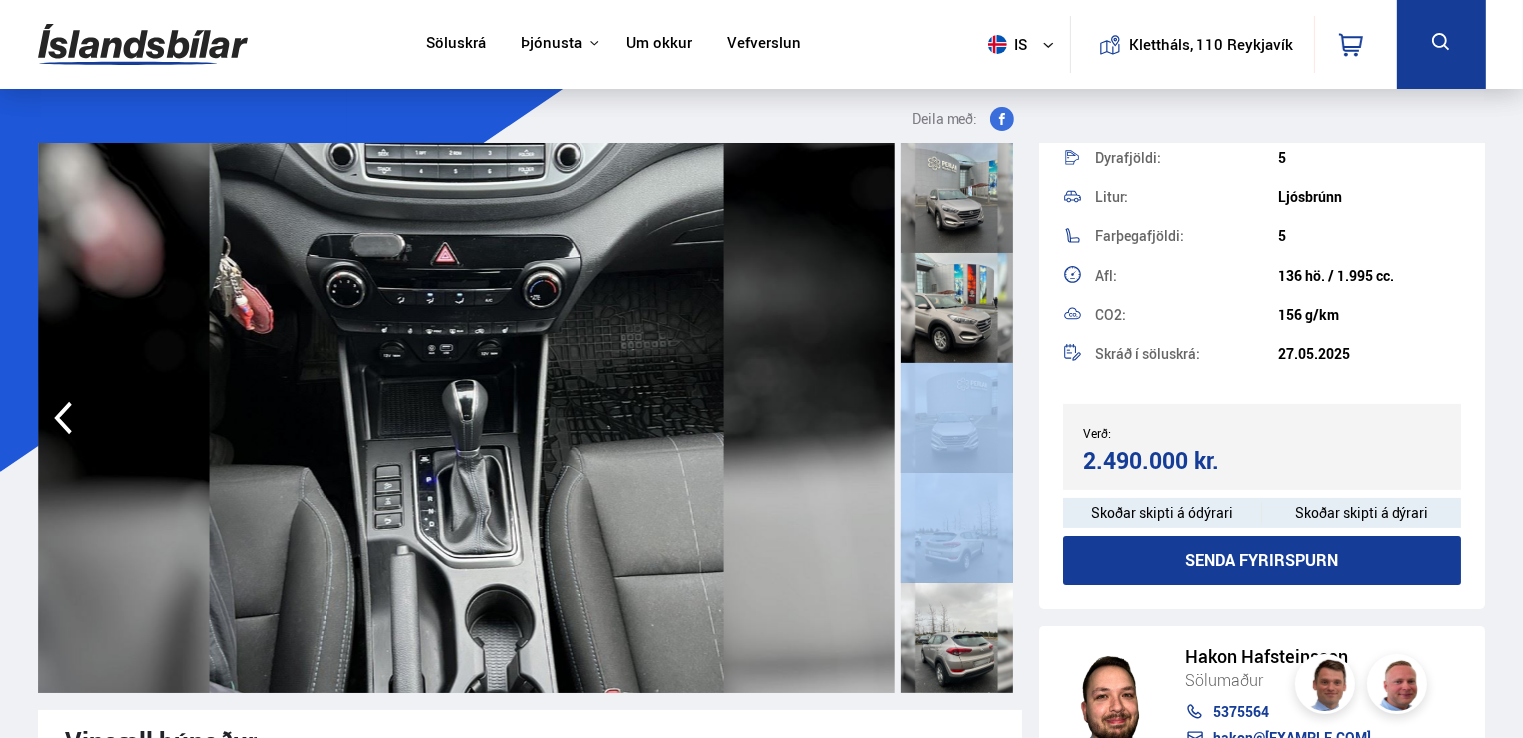drag, startPoint x: 1021, startPoint y: 381, endPoint x: 1018, endPoint y: 491, distance: 110.0409 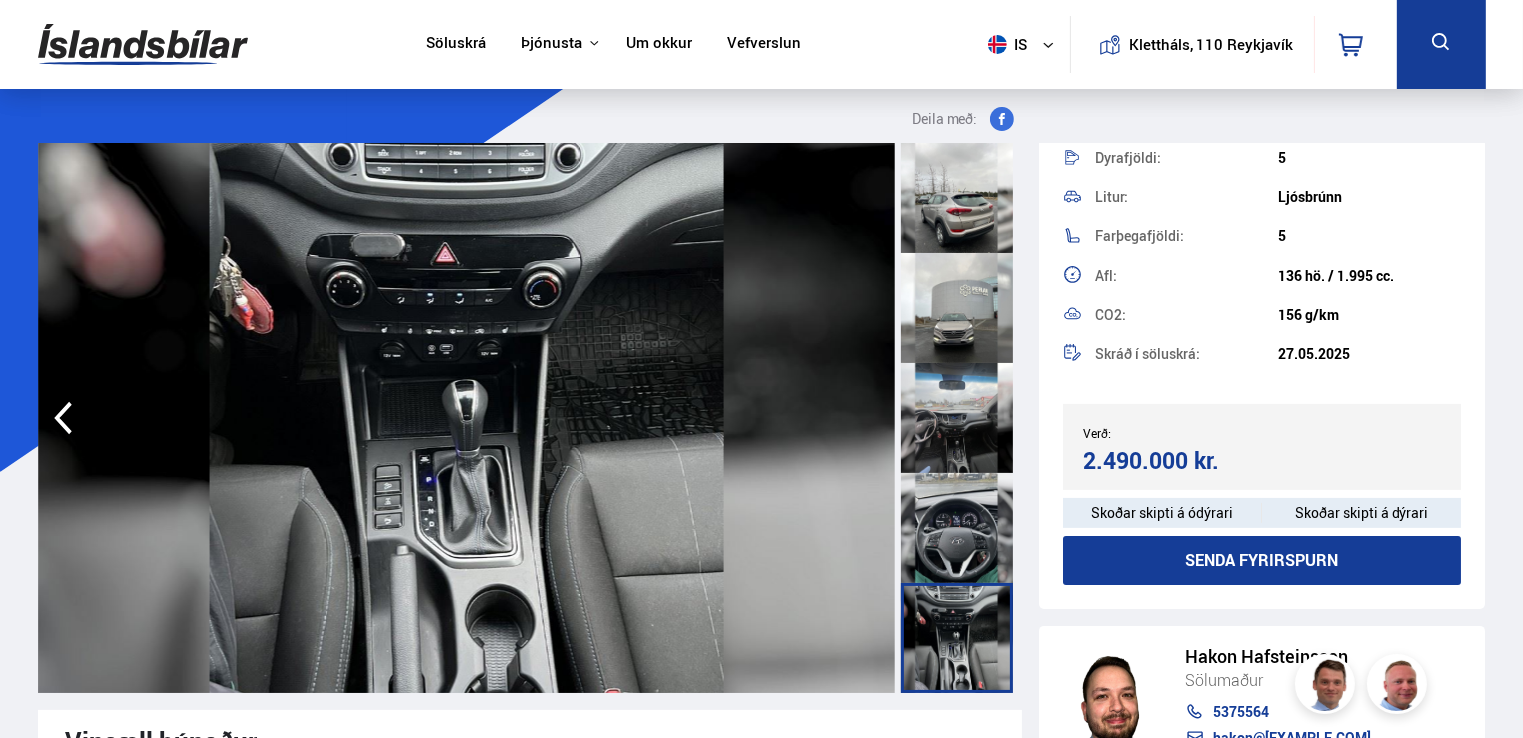 click on "Deila með:       Hyundai   Tucson CLASSIC
Verð:
2.490.000 kr.
Senda fyrirspurn
Raðnúmer:   587876
Tegund:
Sportjeppi
Árgerð:
2018
Nýskráning:
7/2018
Næsta skoðun:
2026
Akstur:
174 000 km.
Skipting:
Sjálfskipting
Orkugjafi:
Dísil
Drif:
Fjórhjóladrif
Dyrafjöldi:
5
Litur:
Ljósbrúnn
Farþegafjöldi:
5
Afl:
136 hö. / 1.995 cc.
CO2:
156 g/km
Skráð í söluskrá:
27.05.2025
Skoðar skipti á ódýrari
Skoðar skipti á dýrari
Vinsæll búnaður
Bakkmyndavél
Bluetooth hljóðtengi
Hiti í framsætum" at bounding box center (538, 4707) 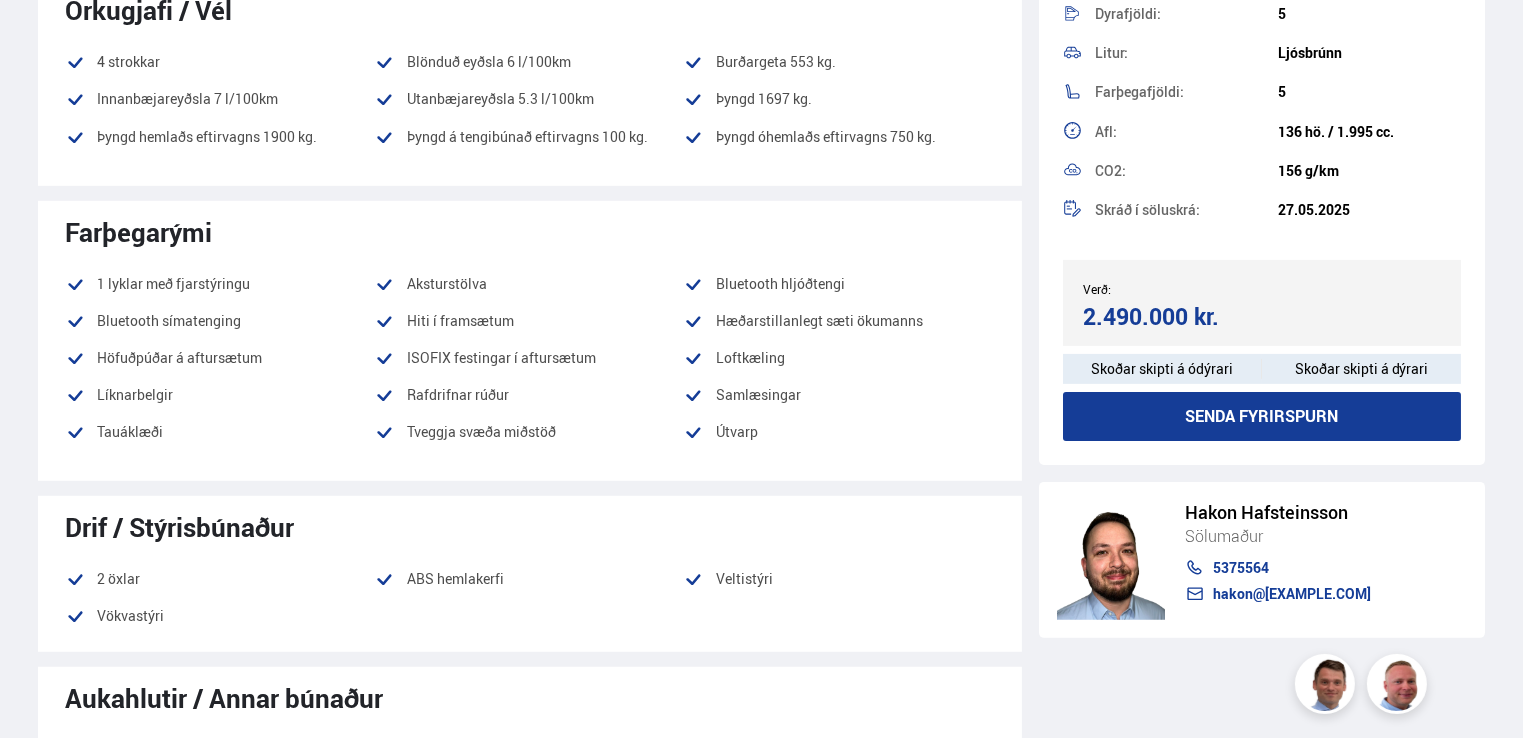 scroll, scrollTop: 1040, scrollLeft: 0, axis: vertical 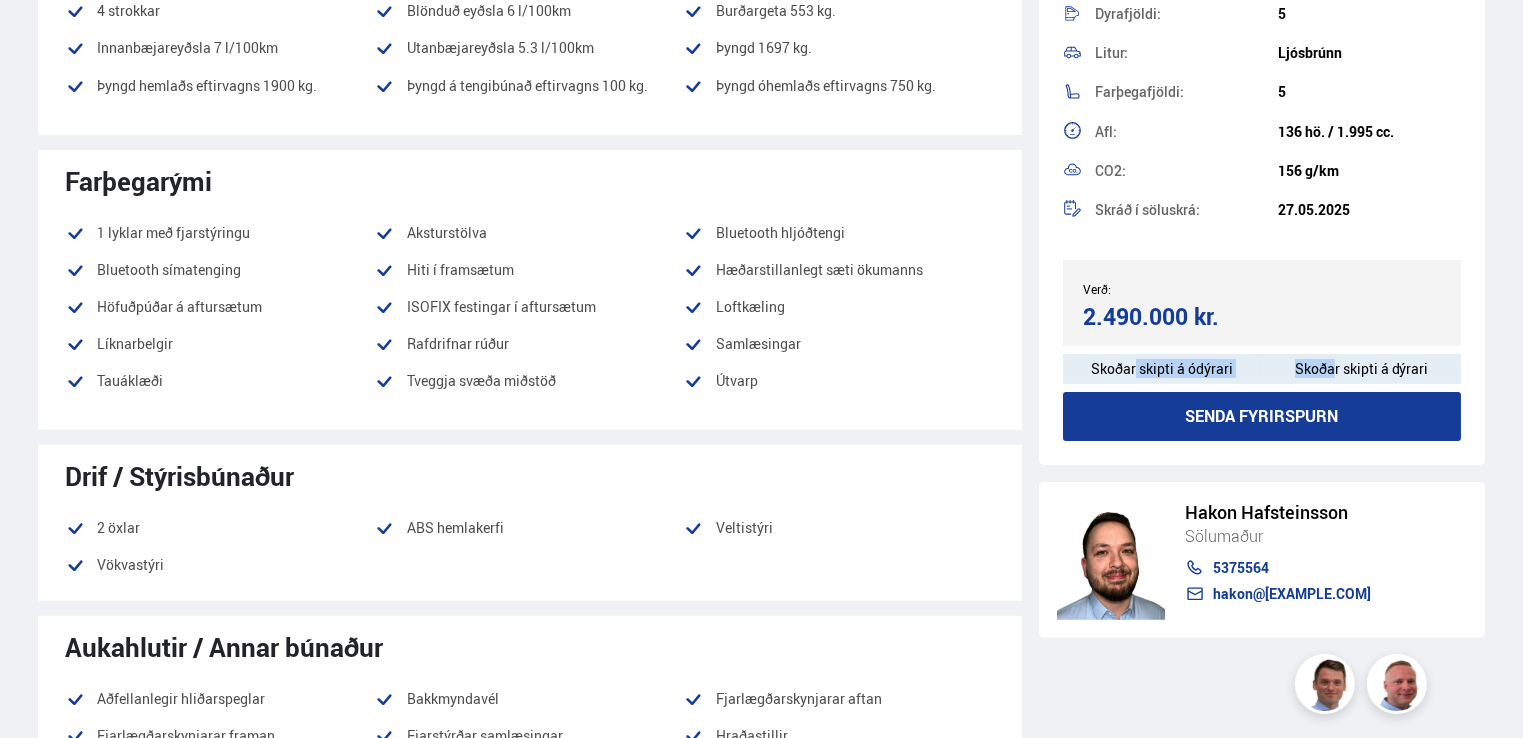 drag, startPoint x: 1300, startPoint y: 362, endPoint x: 1108, endPoint y: 373, distance: 192.31485 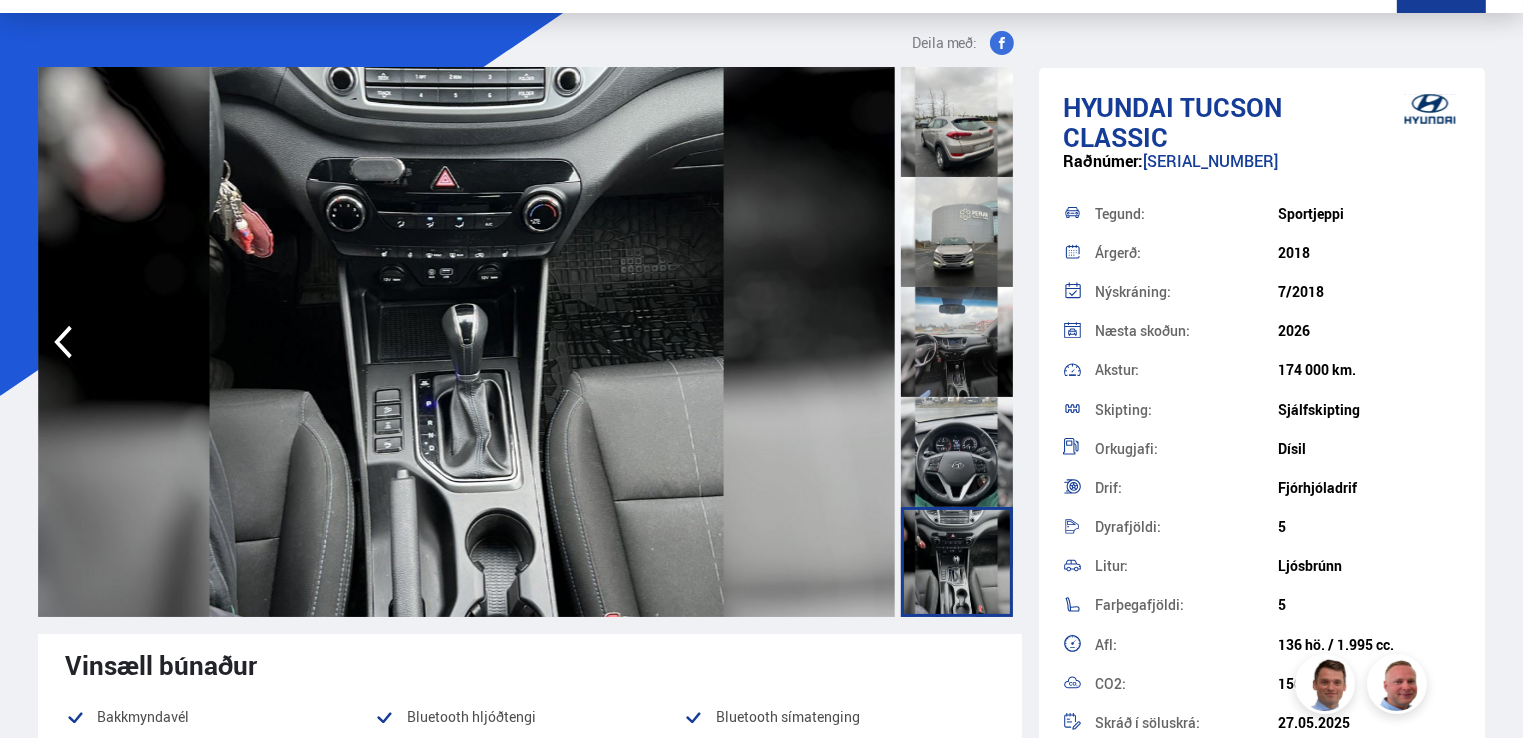scroll, scrollTop: 0, scrollLeft: 0, axis: both 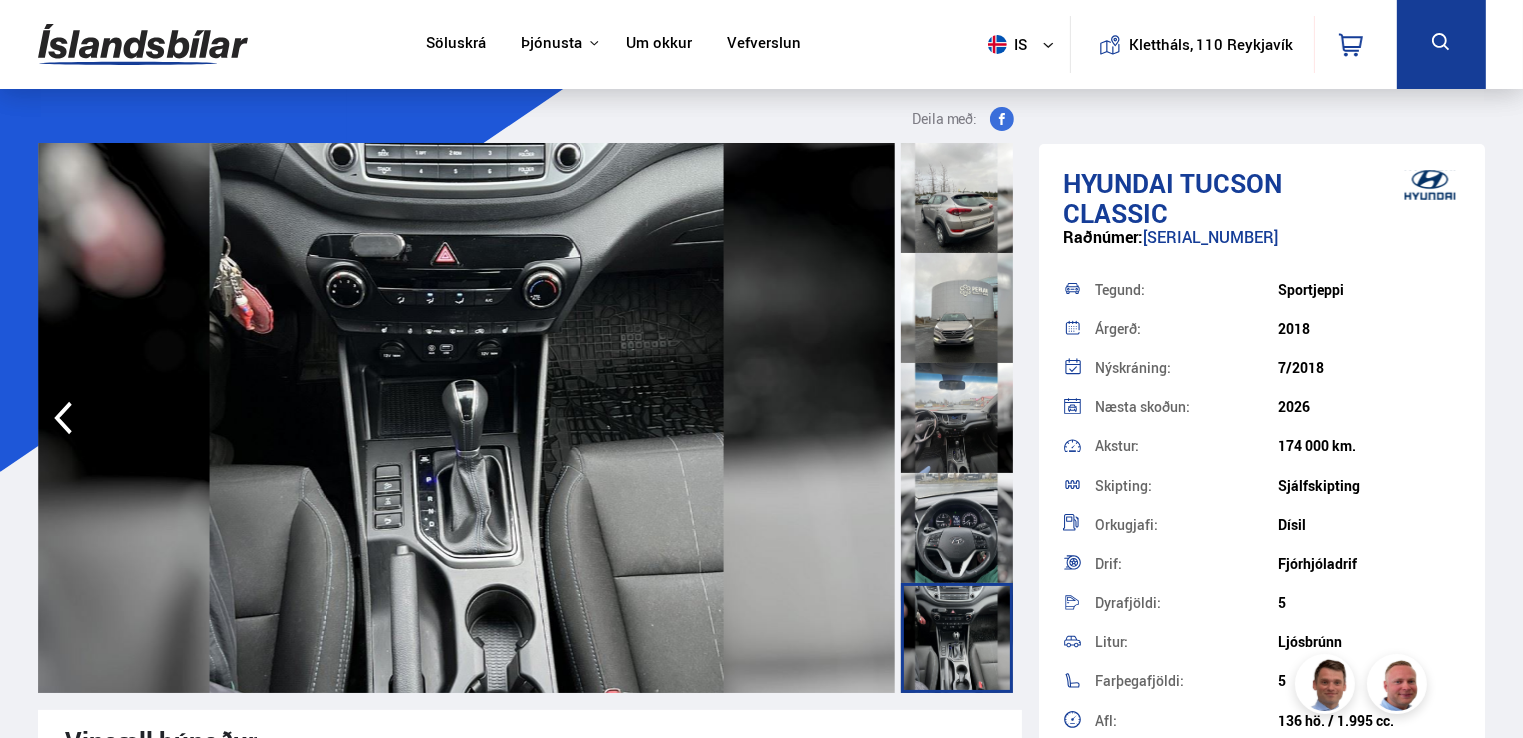 click at bounding box center [957, 198] 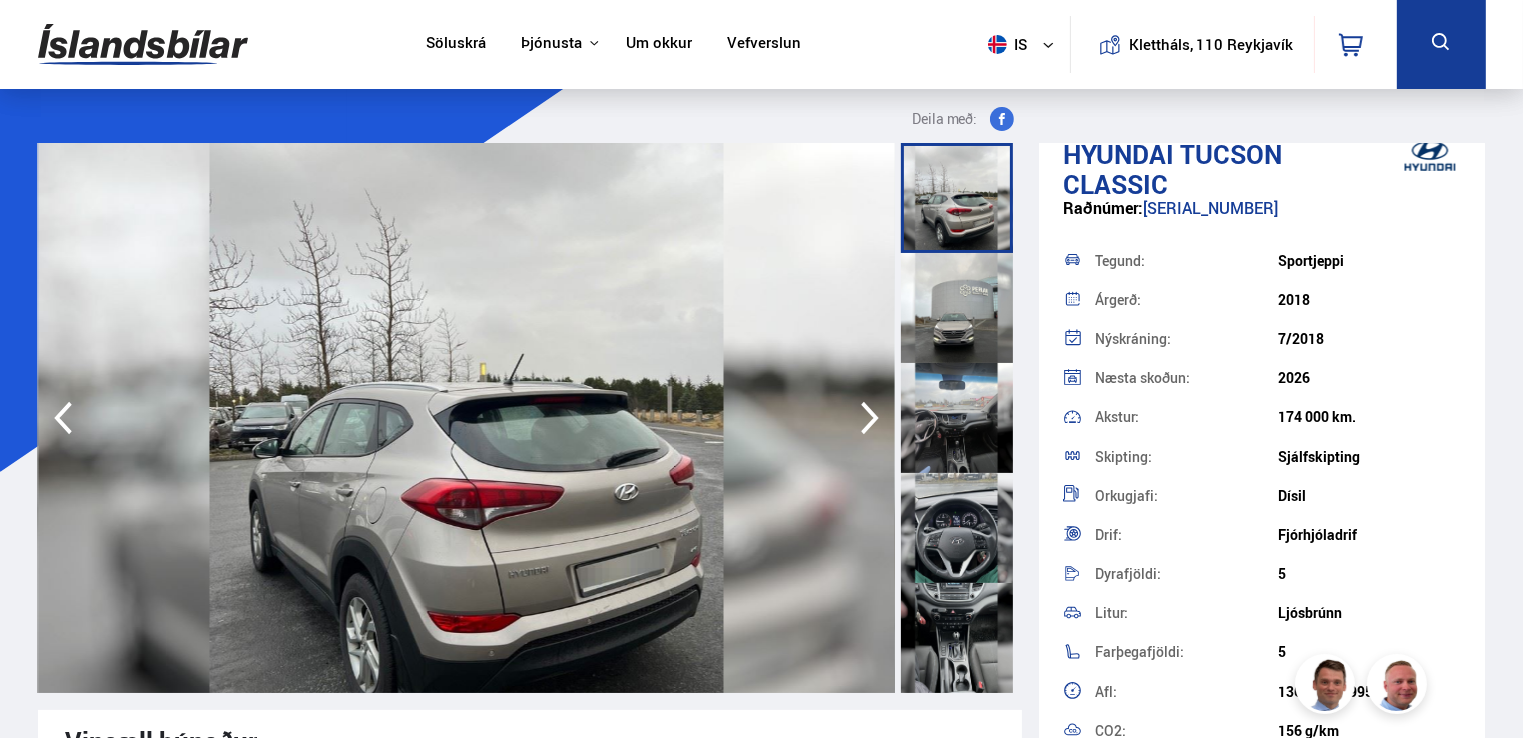 scroll, scrollTop: 0, scrollLeft: 0, axis: both 